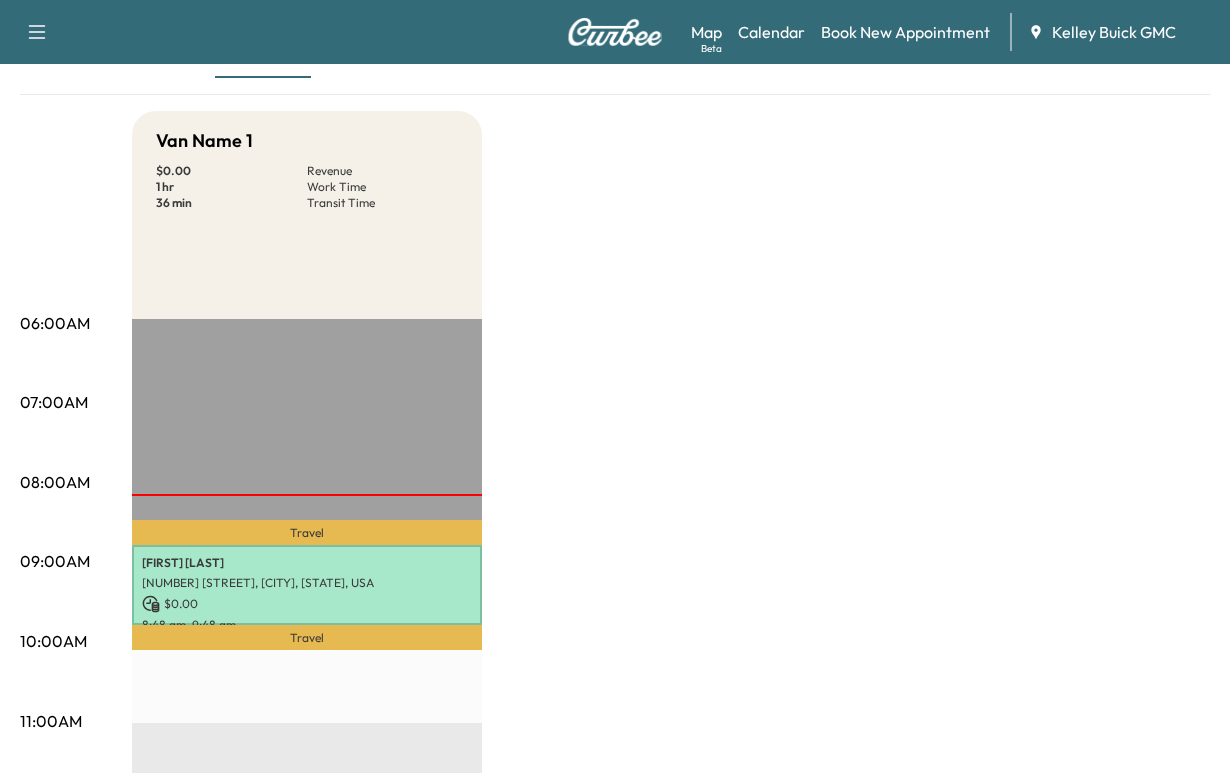 scroll, scrollTop: 100, scrollLeft: 0, axis: vertical 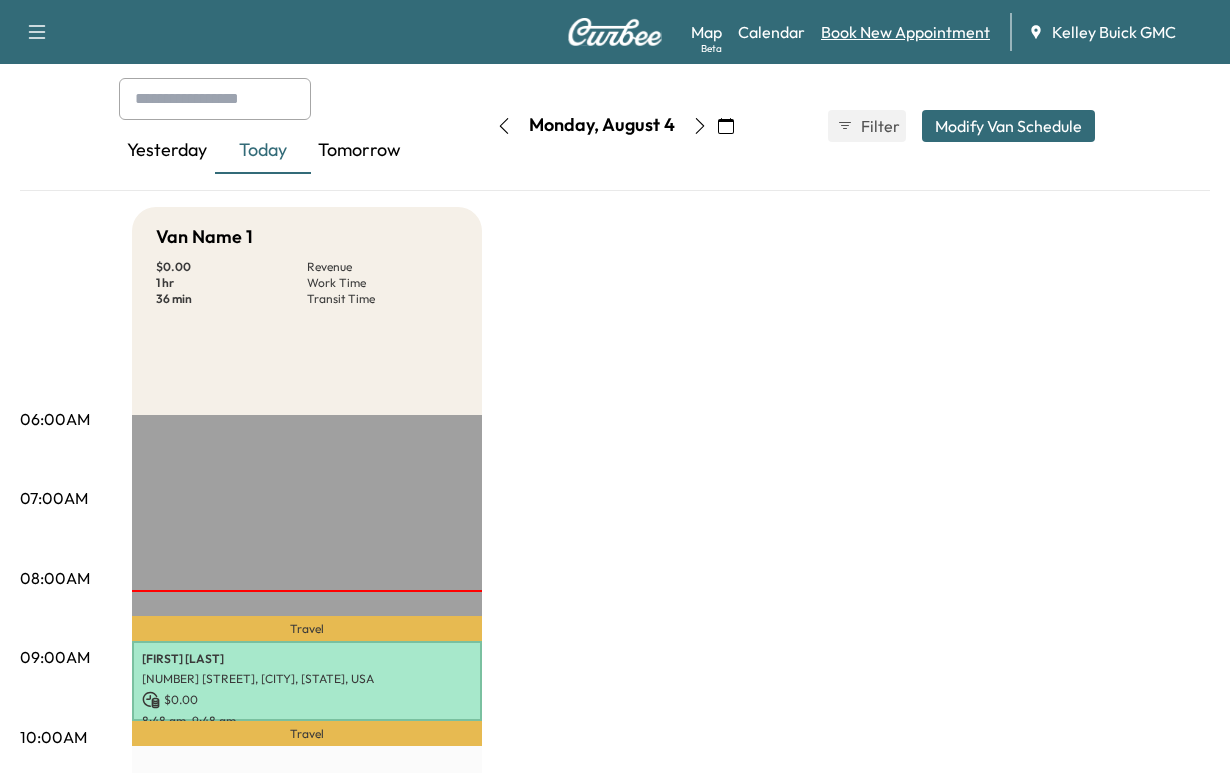 click on "Book New Appointment" at bounding box center (905, 32) 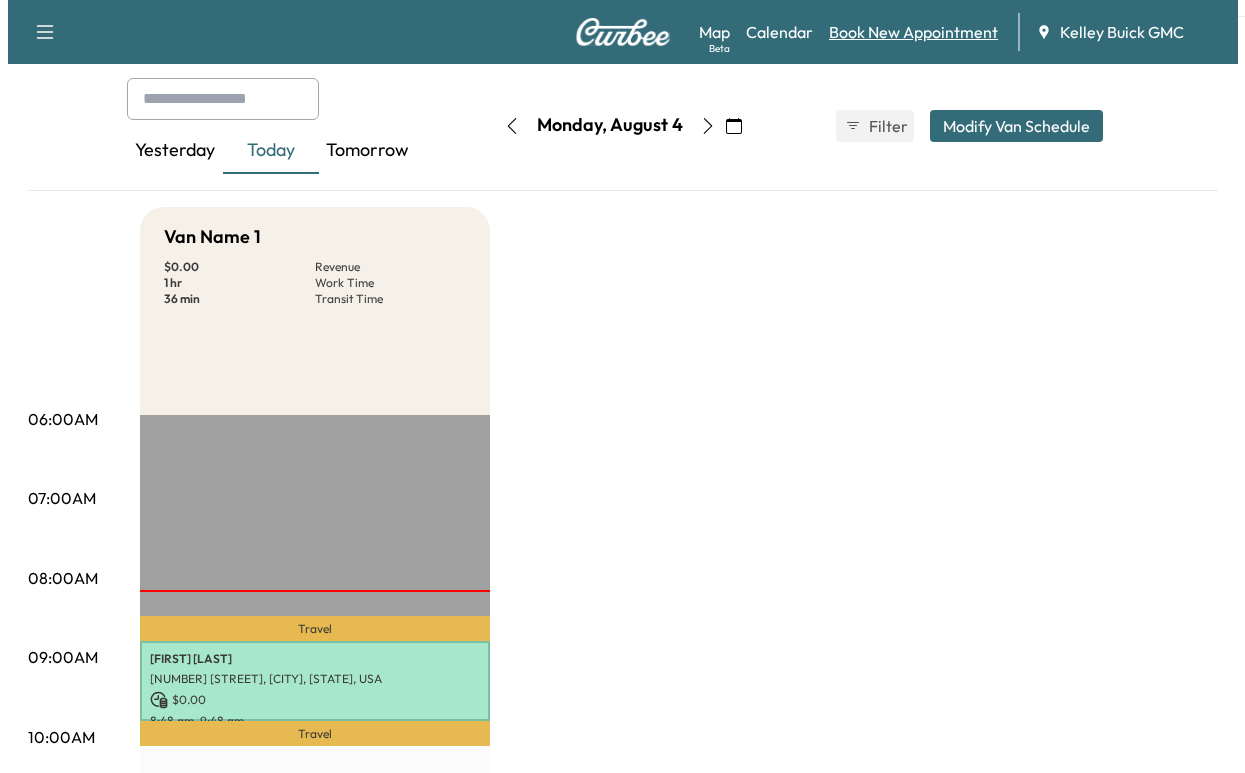 scroll, scrollTop: 0, scrollLeft: 0, axis: both 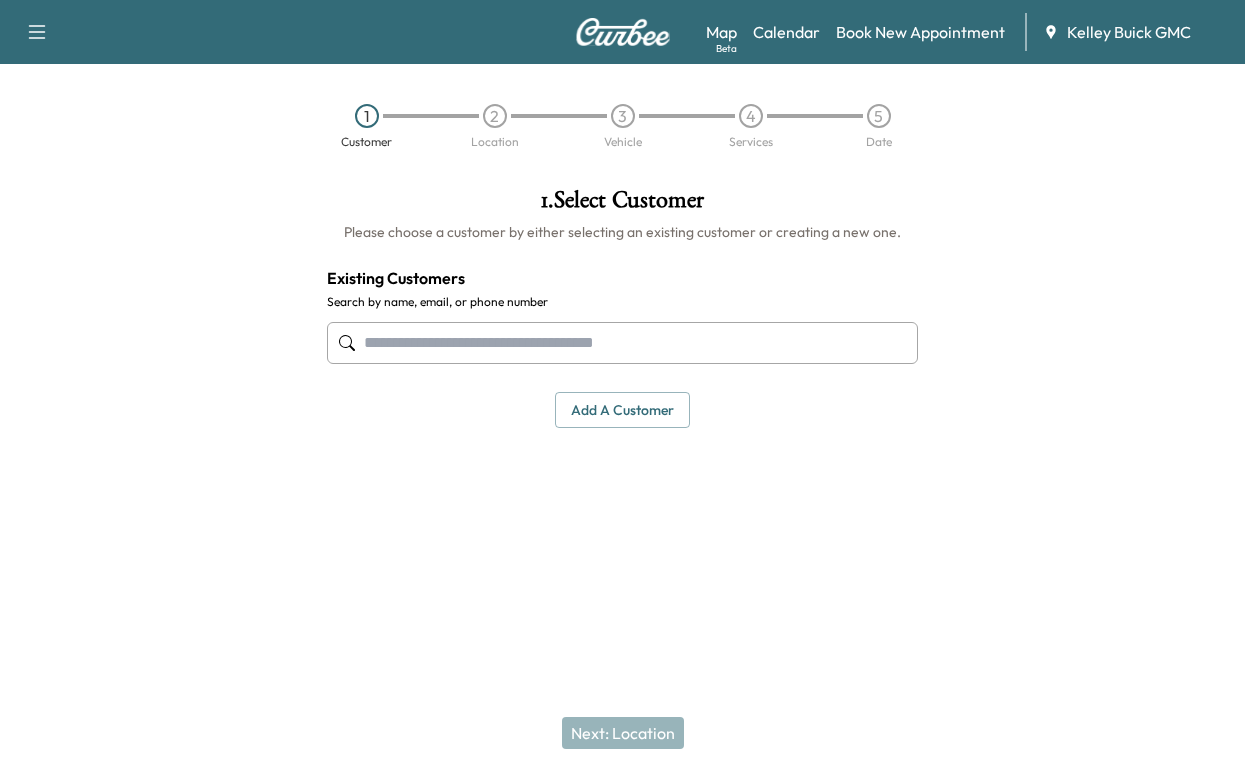 click at bounding box center [622, 343] 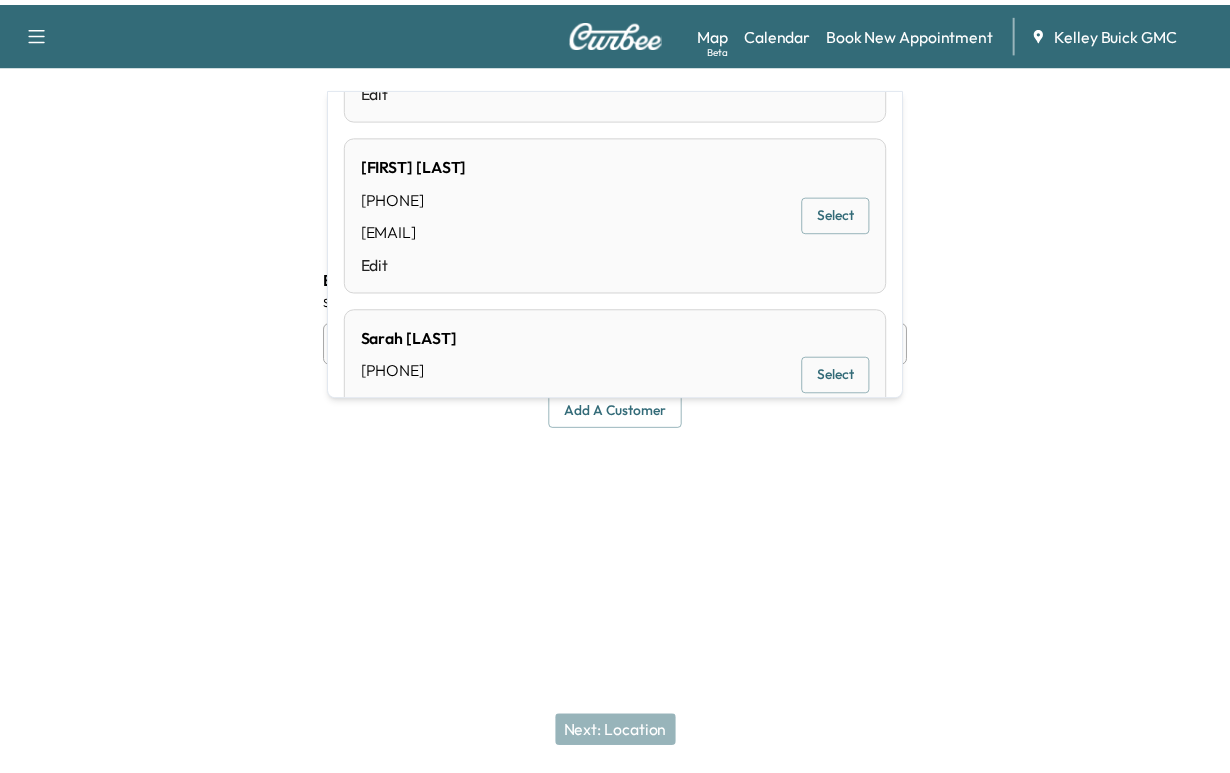 scroll, scrollTop: 0, scrollLeft: 0, axis: both 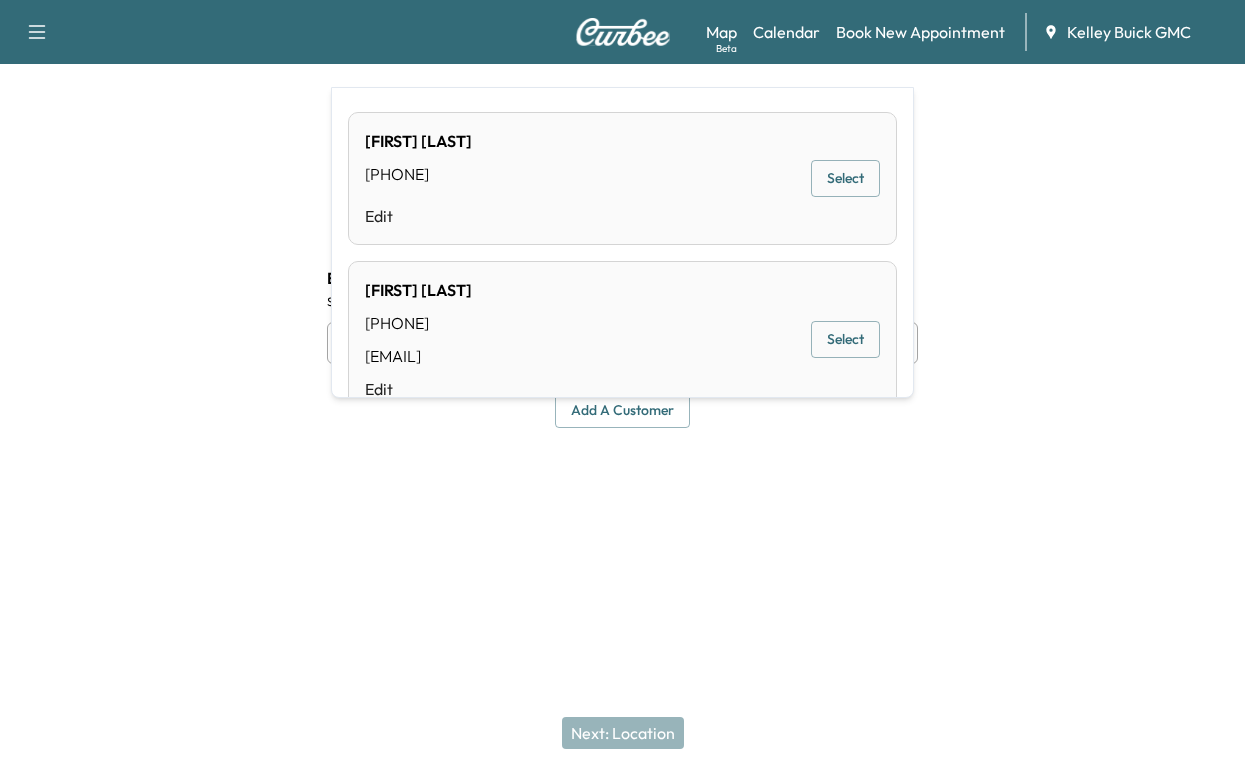 type on "**********" 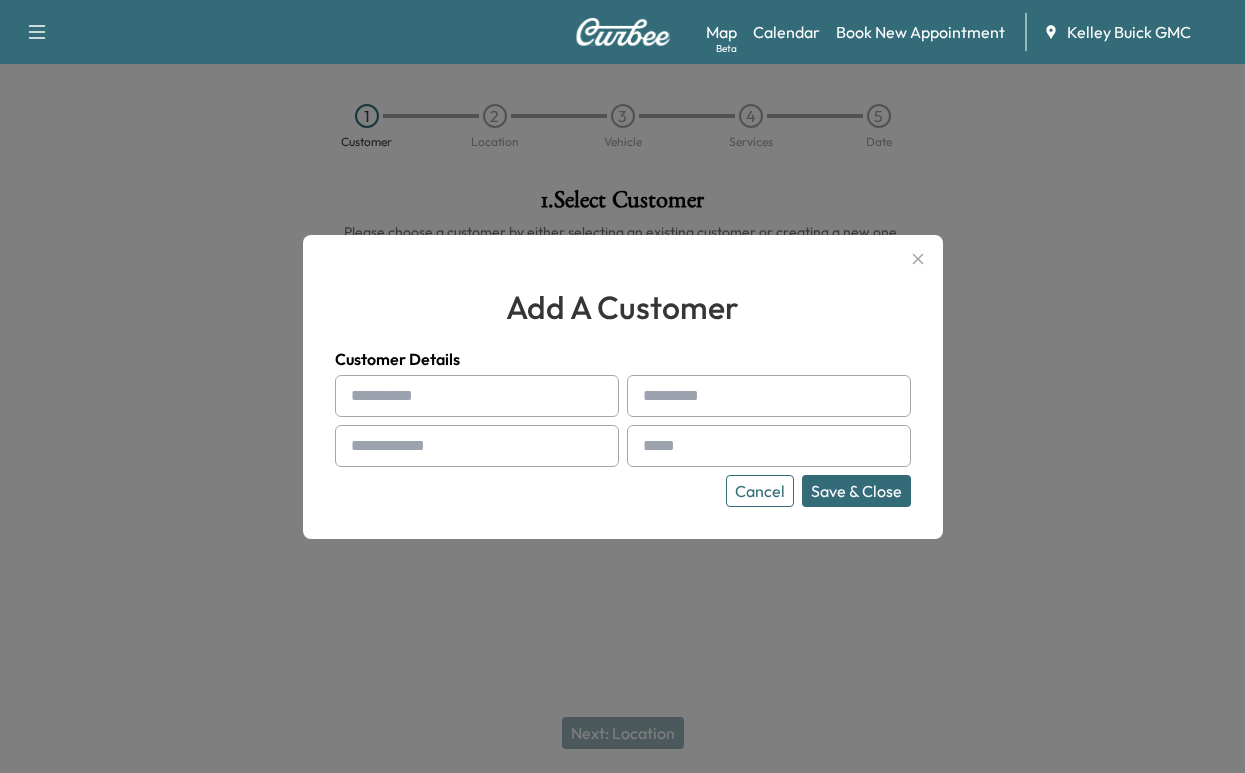 click at bounding box center [477, 396] 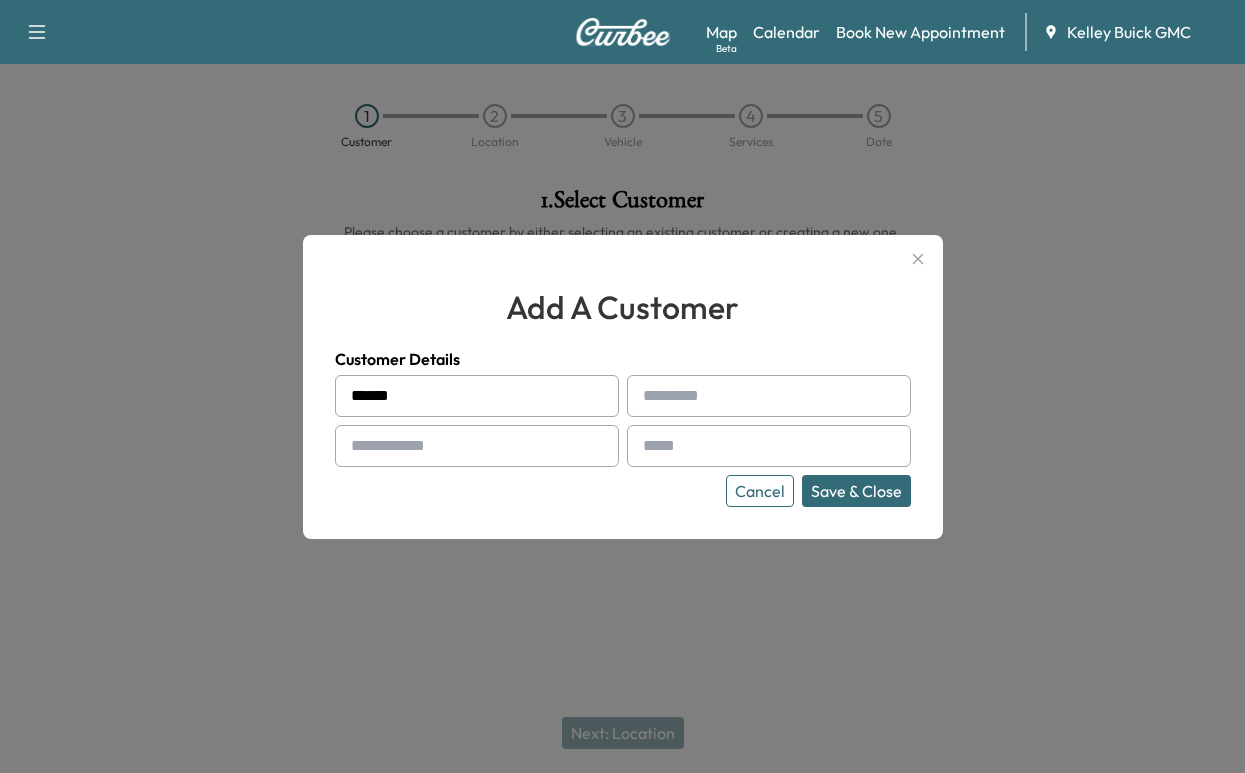 type on "******" 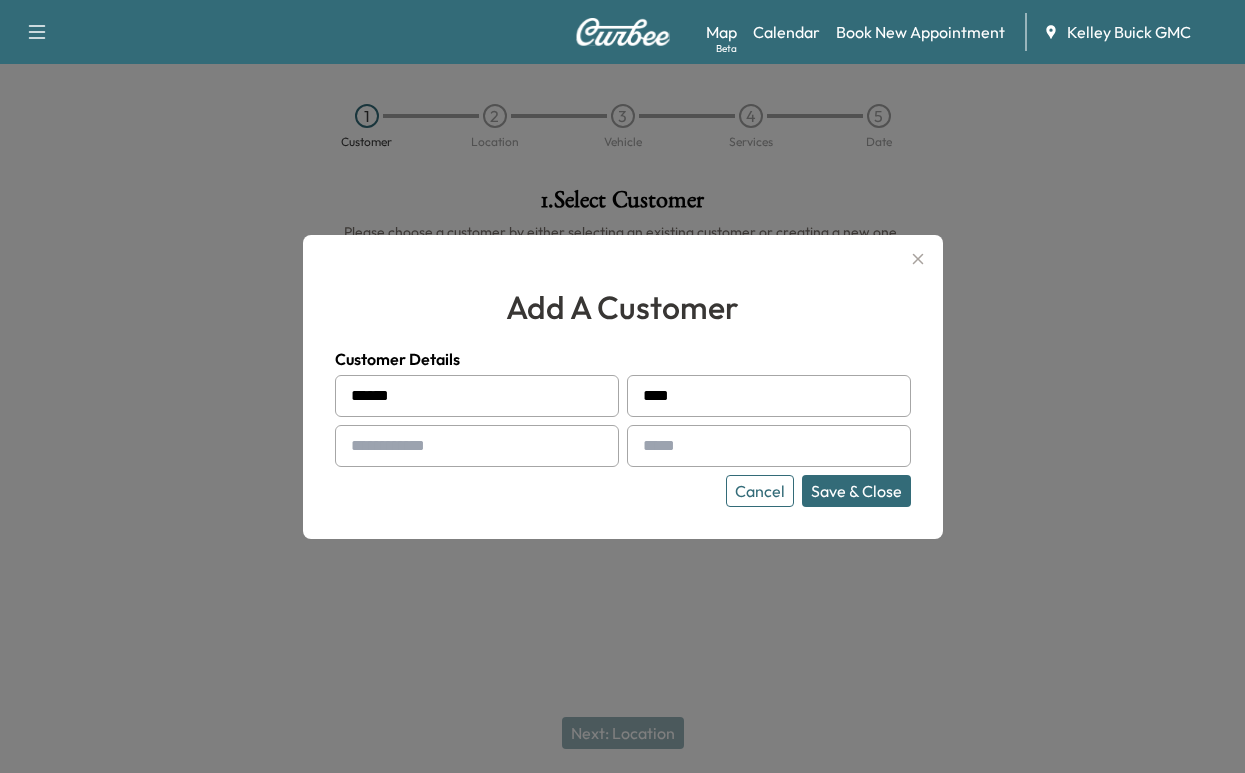 type on "****" 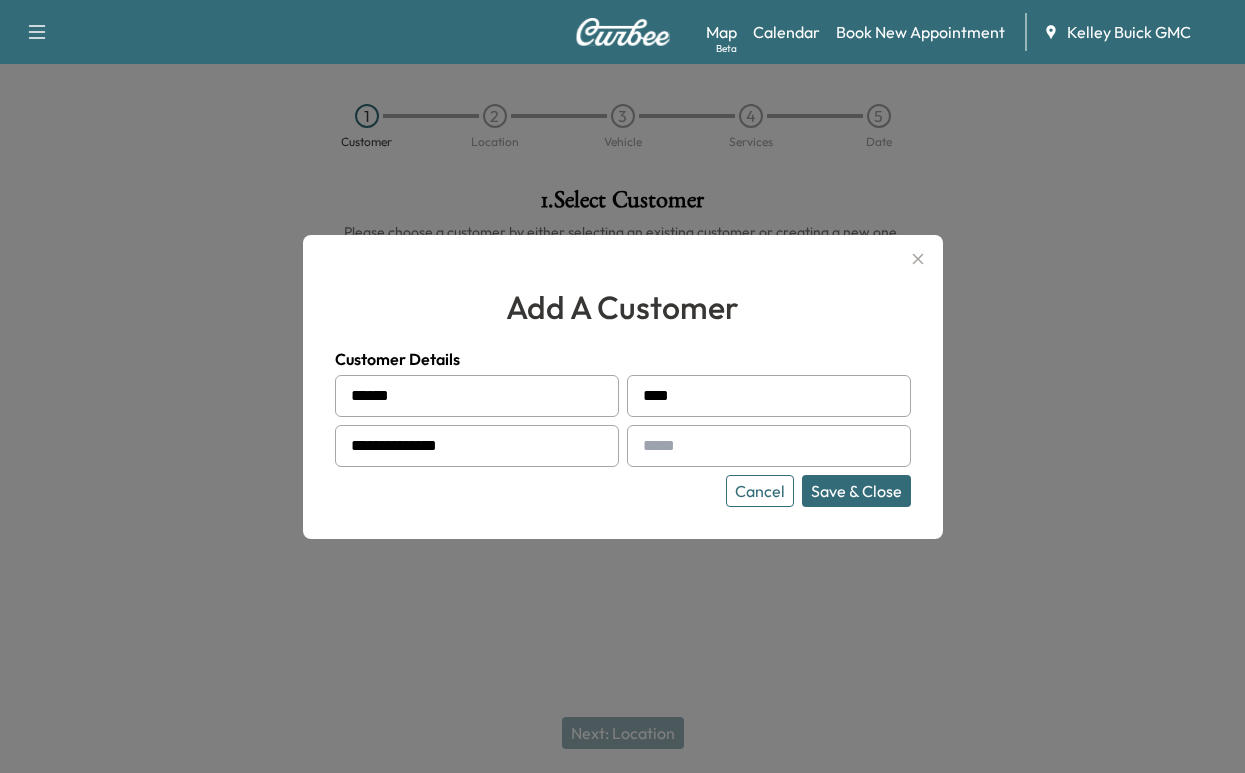 type on "**********" 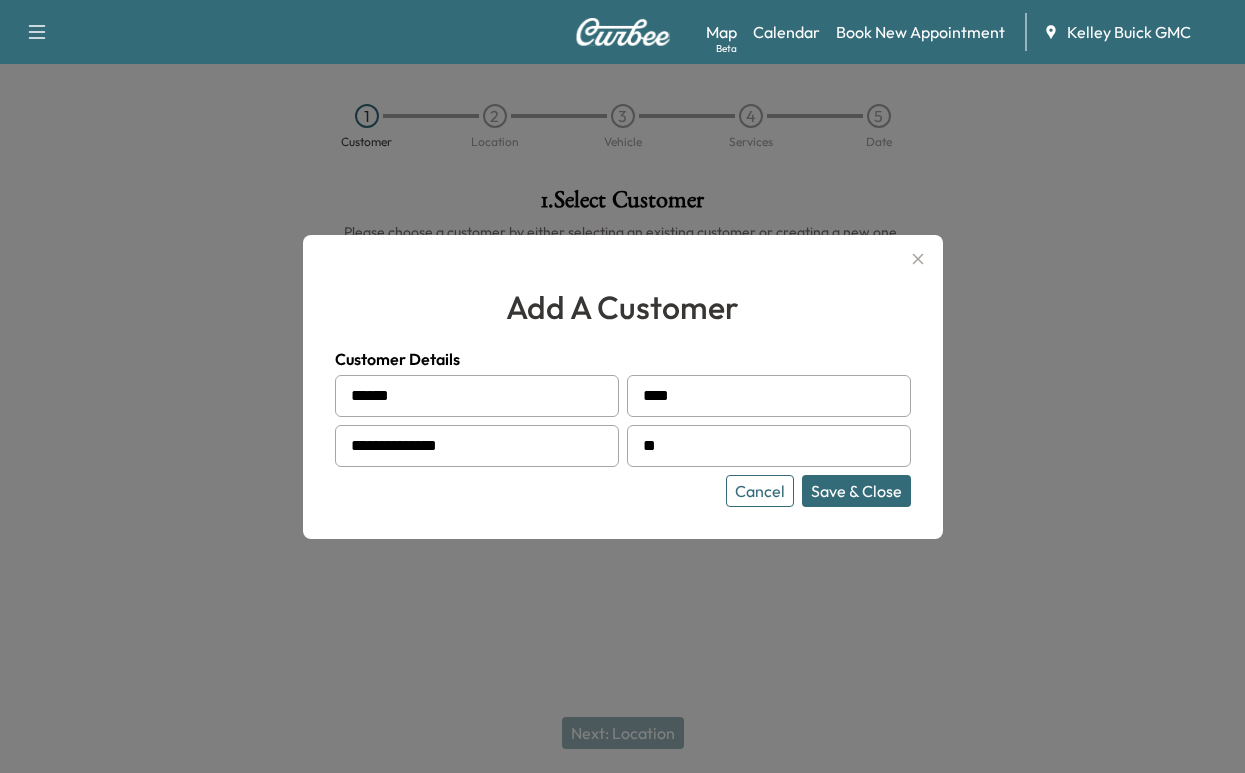 type on "**********" 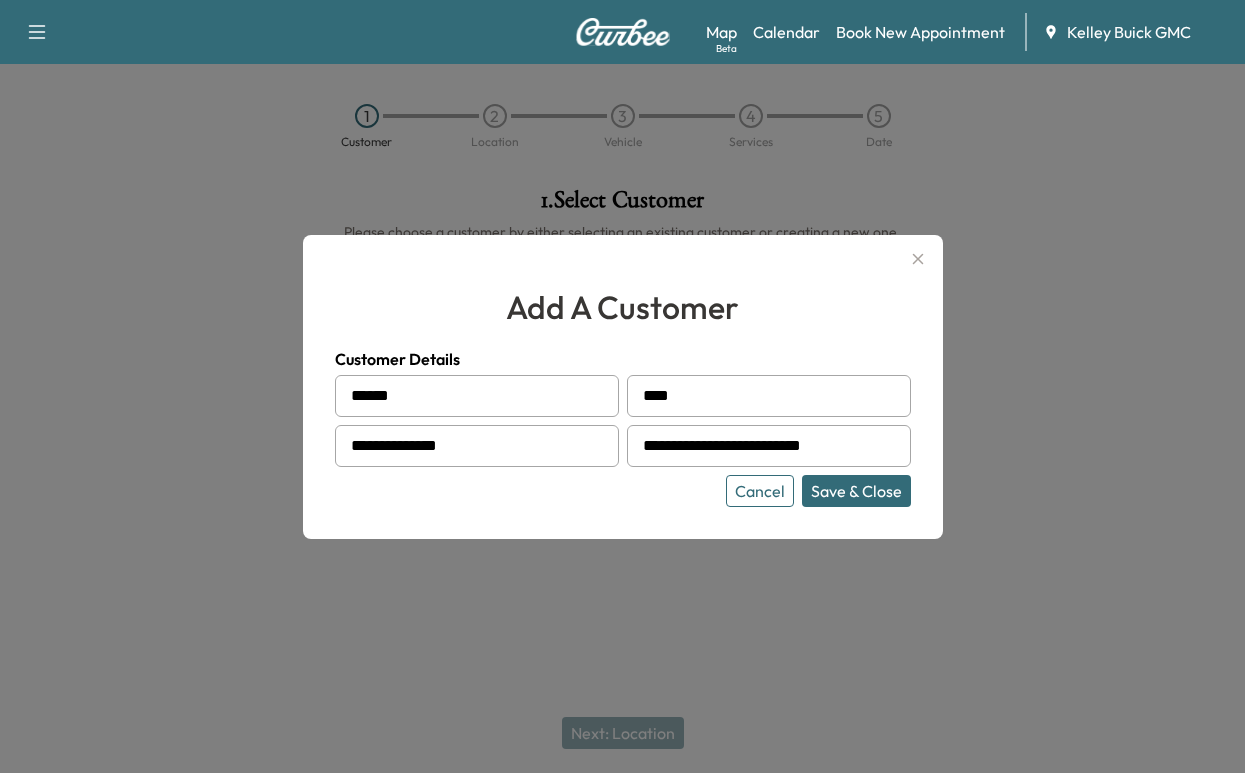 click on "Save & Close" at bounding box center (856, 491) 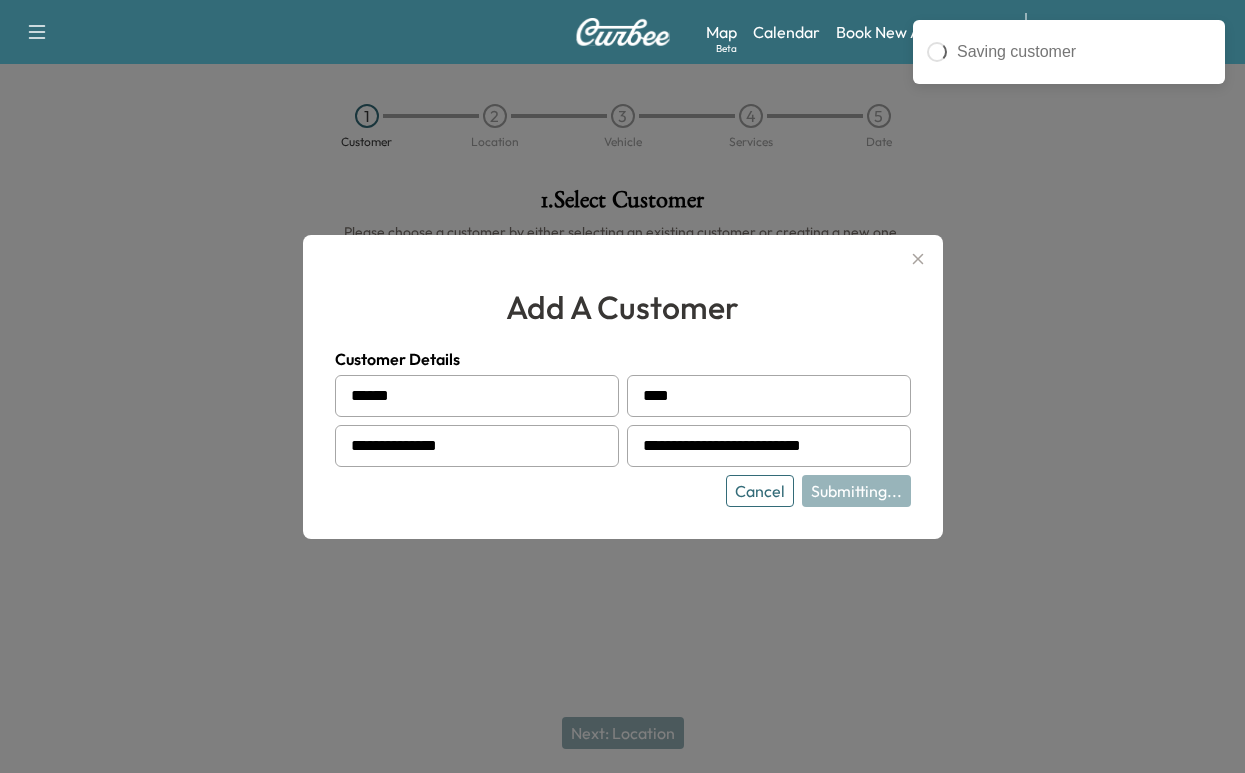 type on "**********" 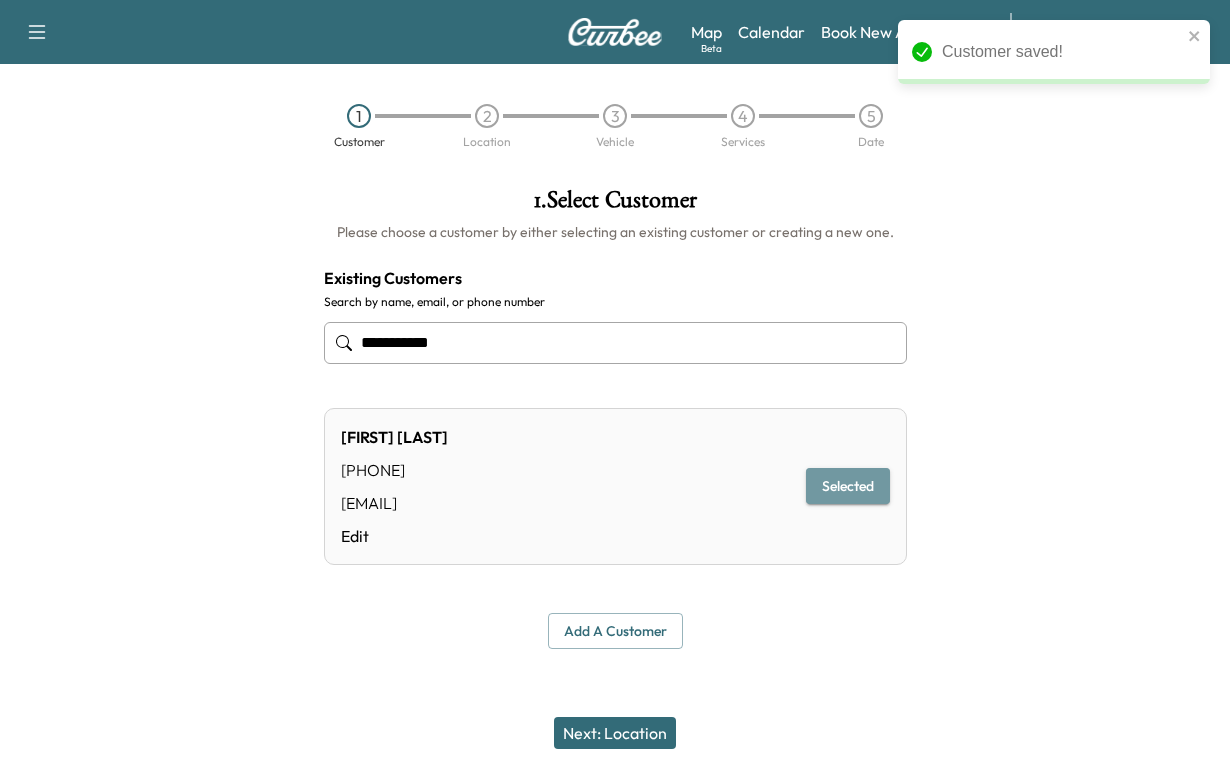 click on "Selected" at bounding box center [848, 486] 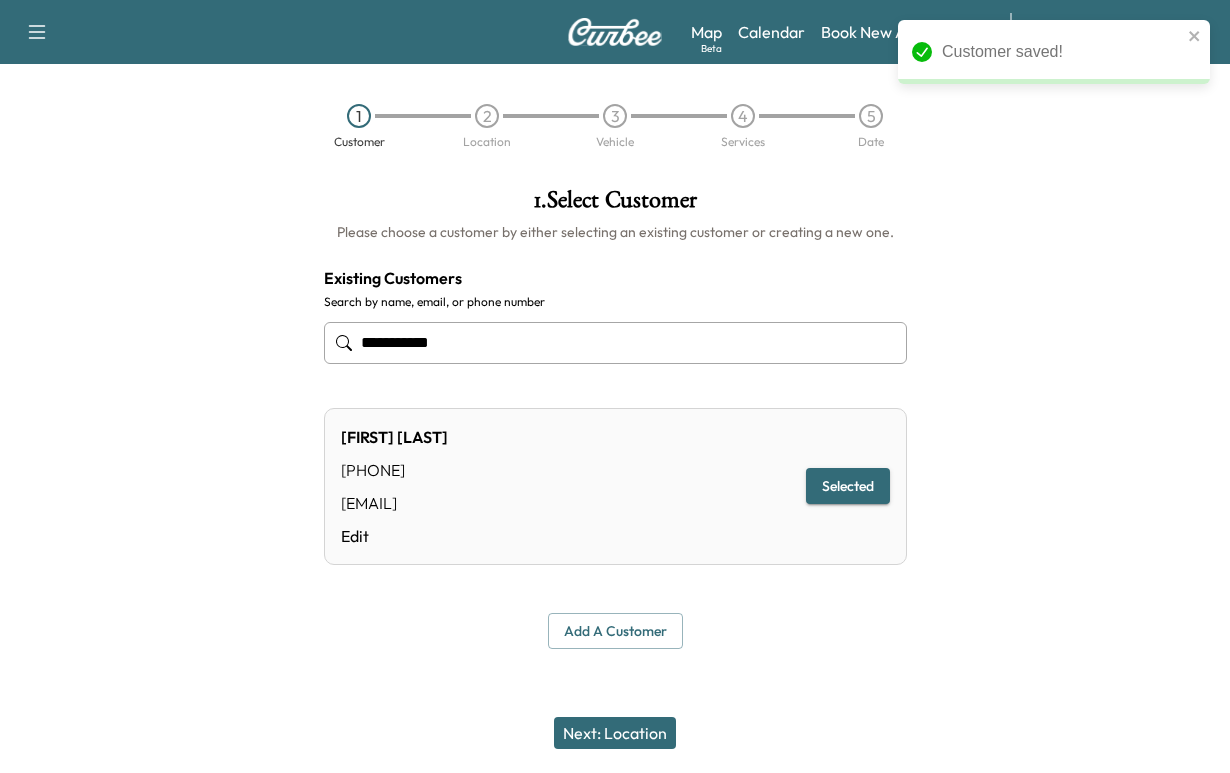 click on "Next: Location" at bounding box center (615, 733) 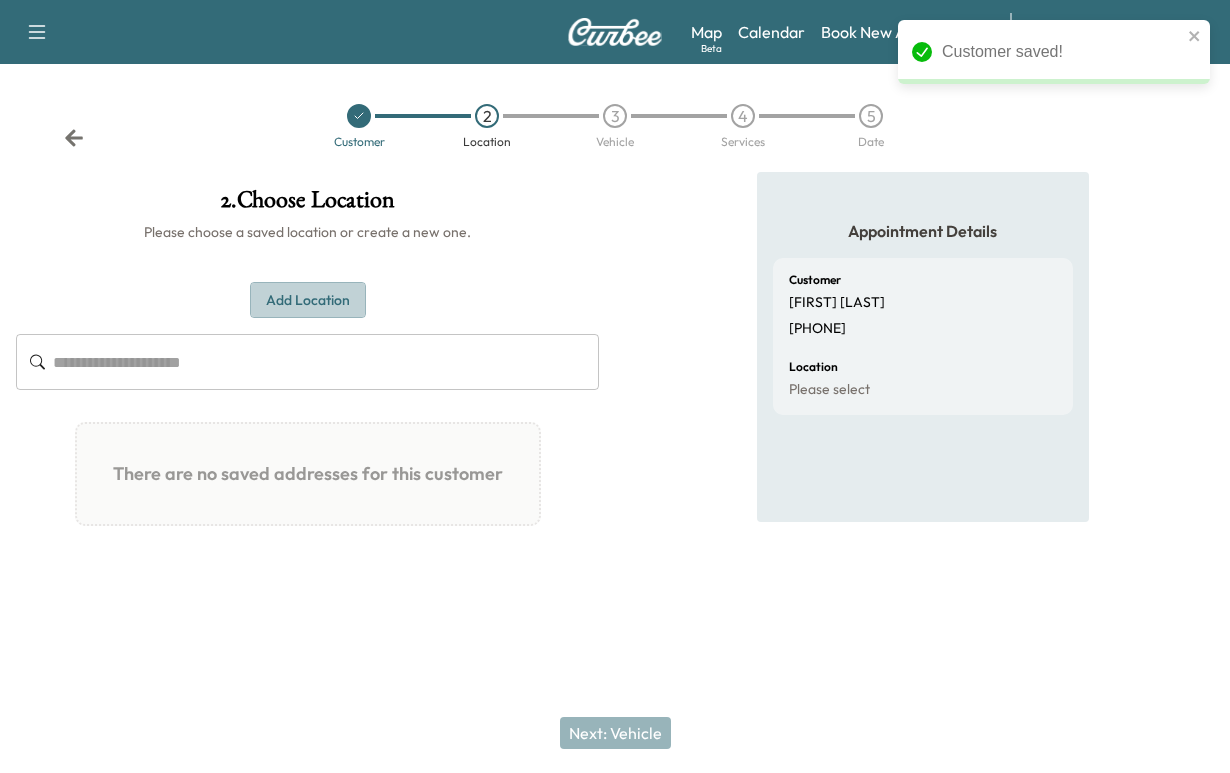 click on "Add Location" at bounding box center (308, 300) 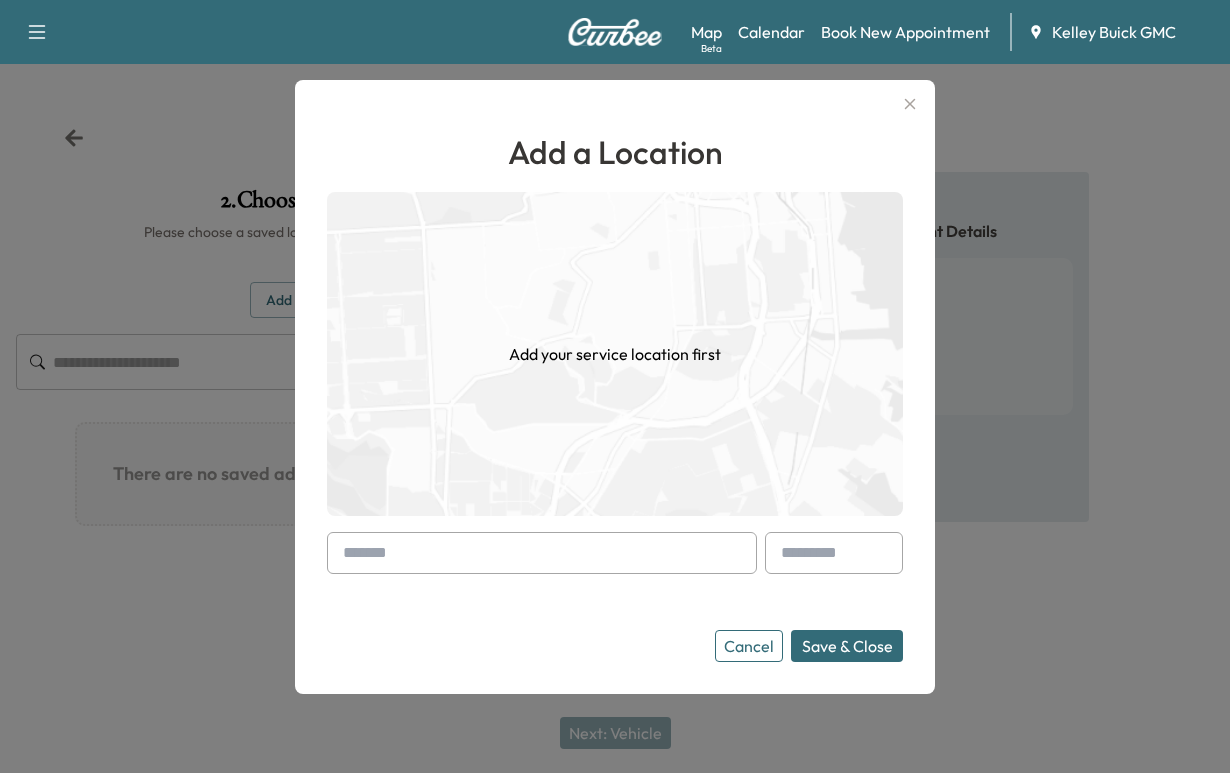 click at bounding box center (542, 553) 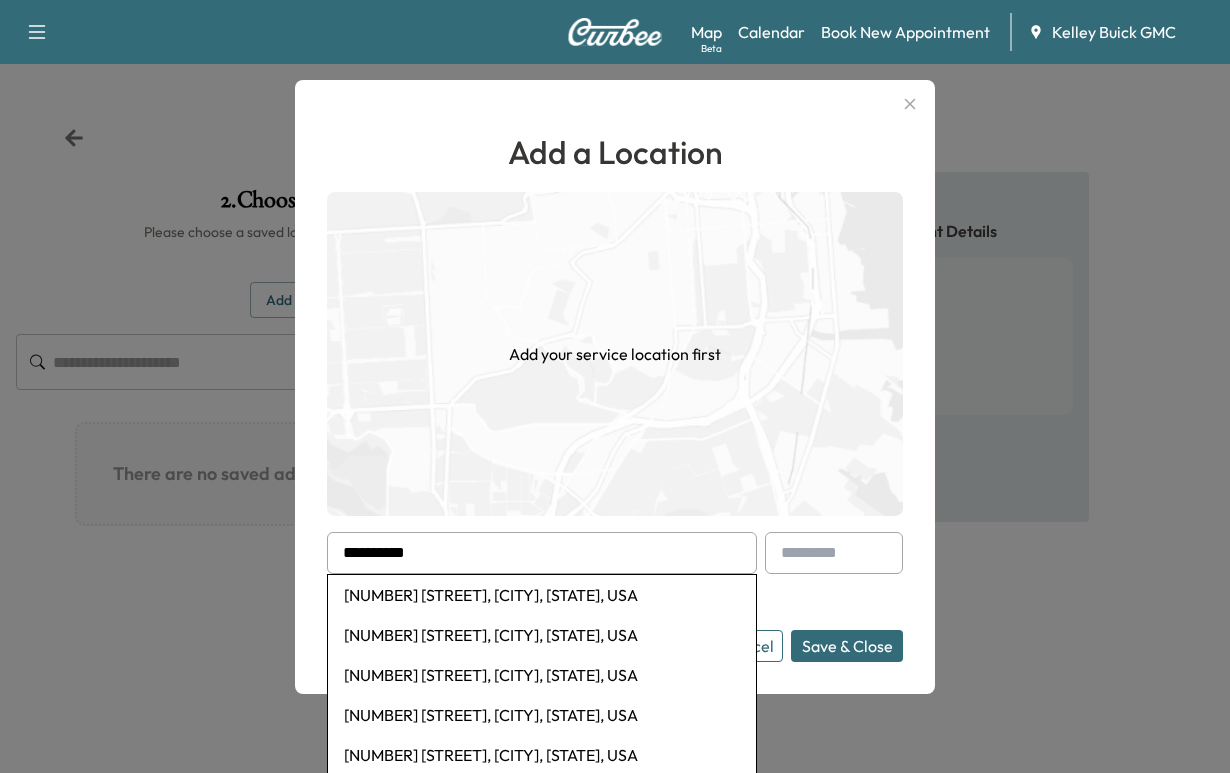 click on "[NUMBER] [STREET], [CITY], [STATE], USA" at bounding box center (542, 675) 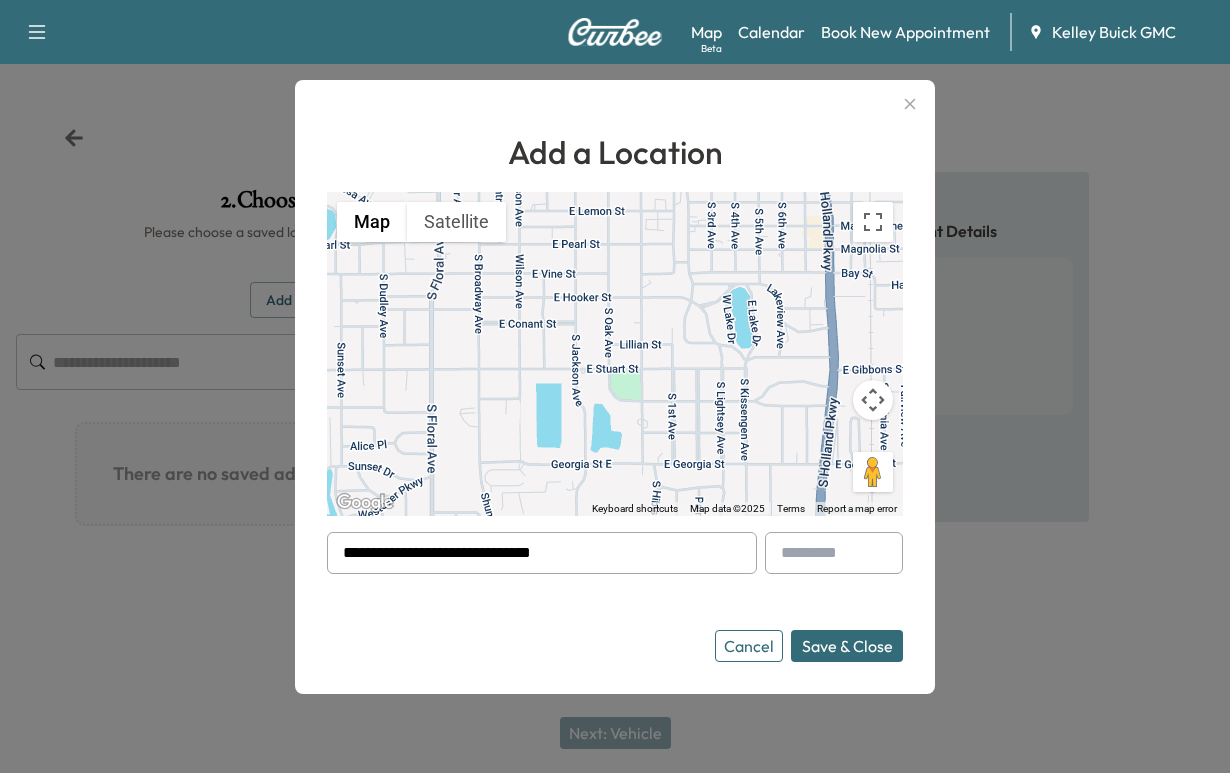 click on "Save & Close" at bounding box center (847, 646) 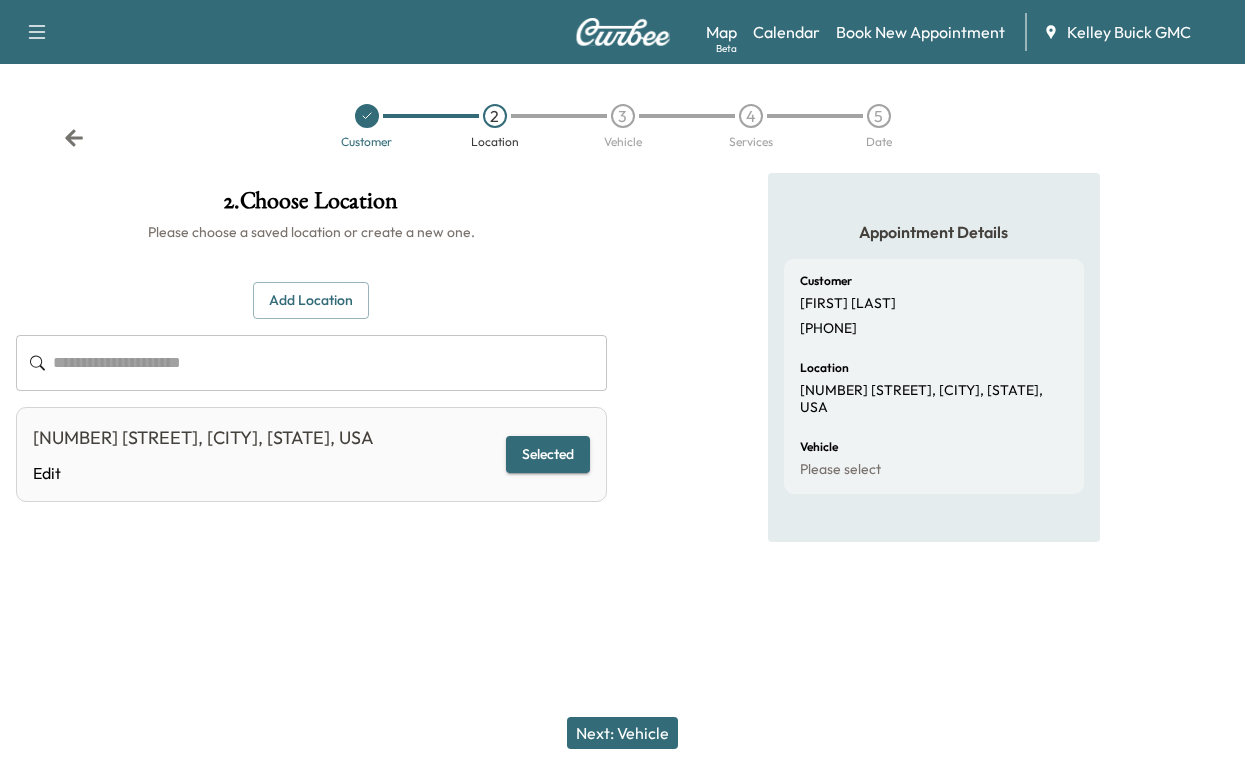 click on "Selected" at bounding box center [548, 454] 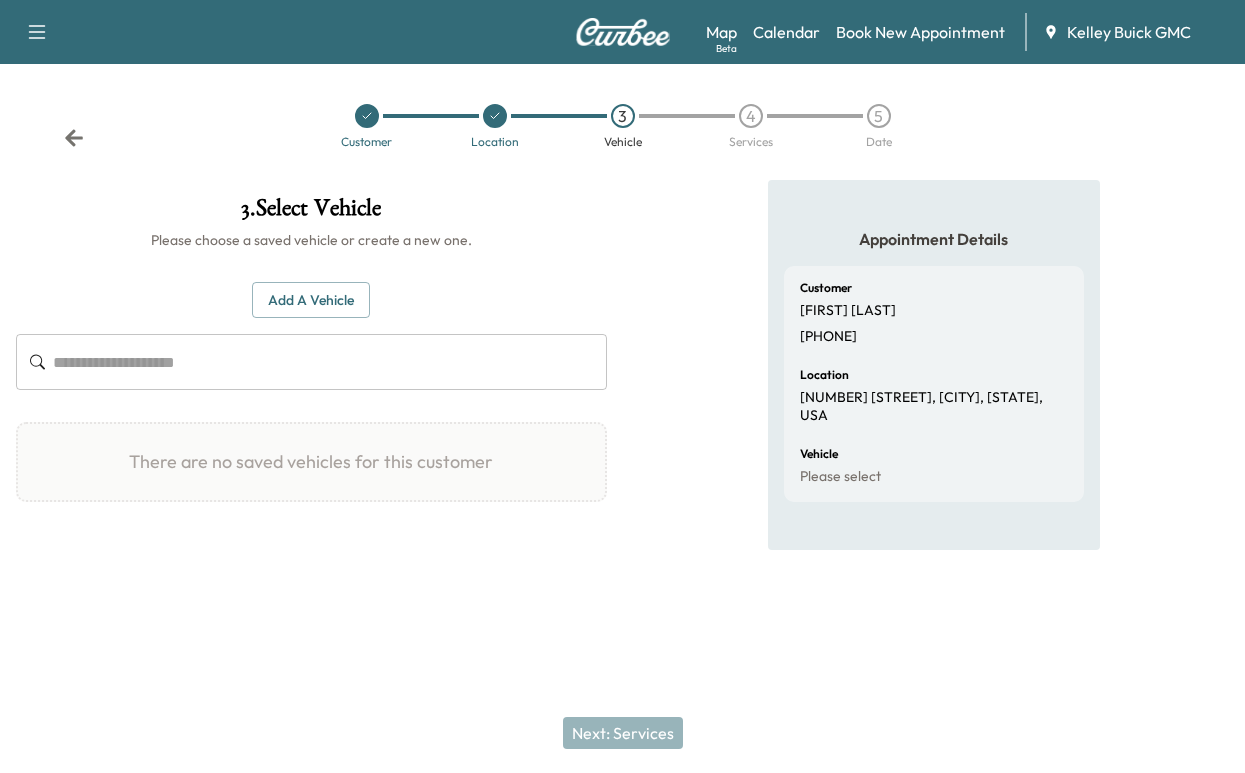 click on "Add a Vehicle" at bounding box center [311, 300] 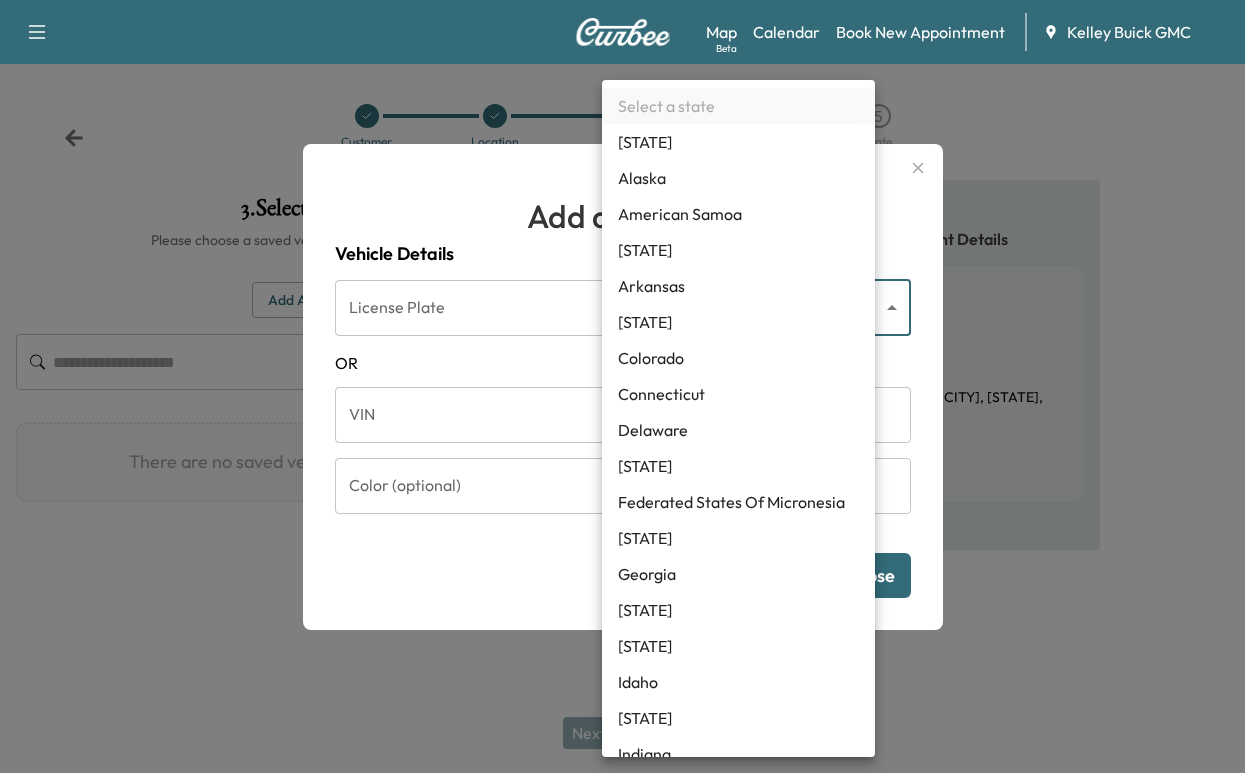click on "Customer [FIRST]   [LAST] [PHONE] Location [NUMBER] [STREET], [CITY], [STATE], USA Vehicle Please select
Select a state Alabama Alaska Arizona Guam" at bounding box center [622, 386] 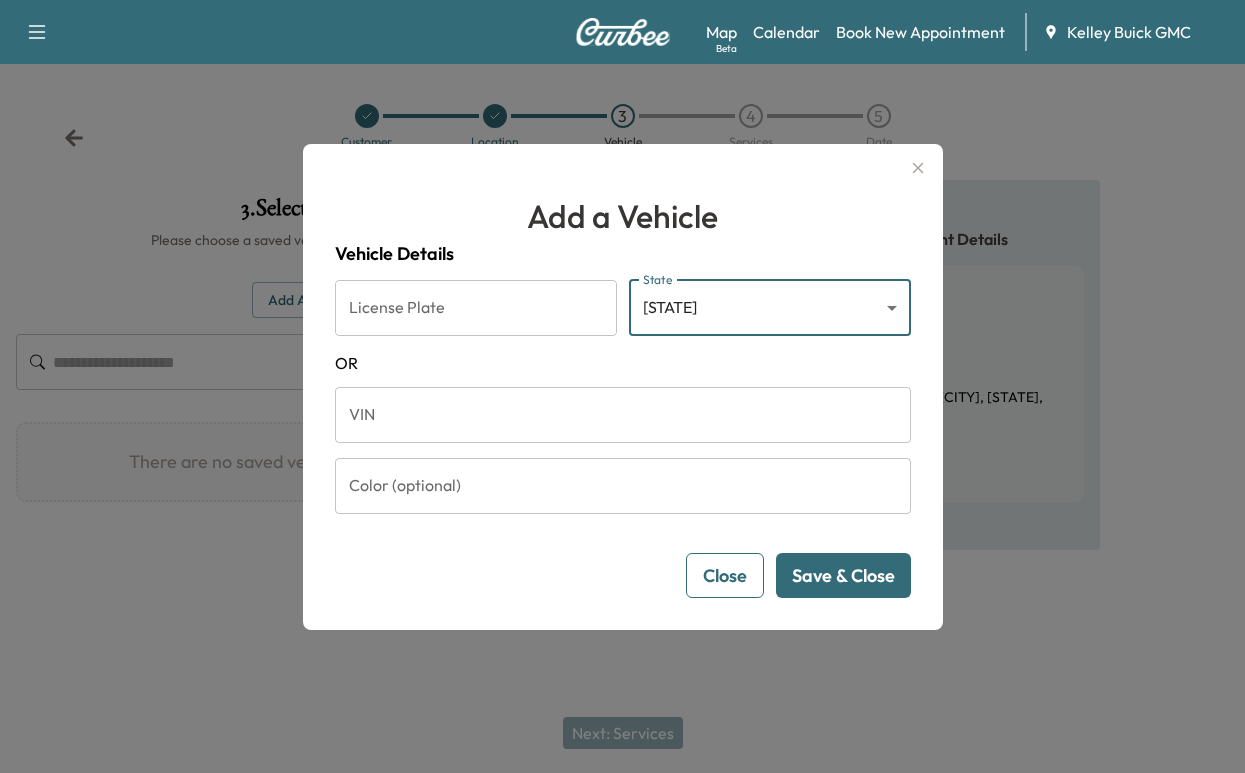 click on "VIN" at bounding box center [623, 415] 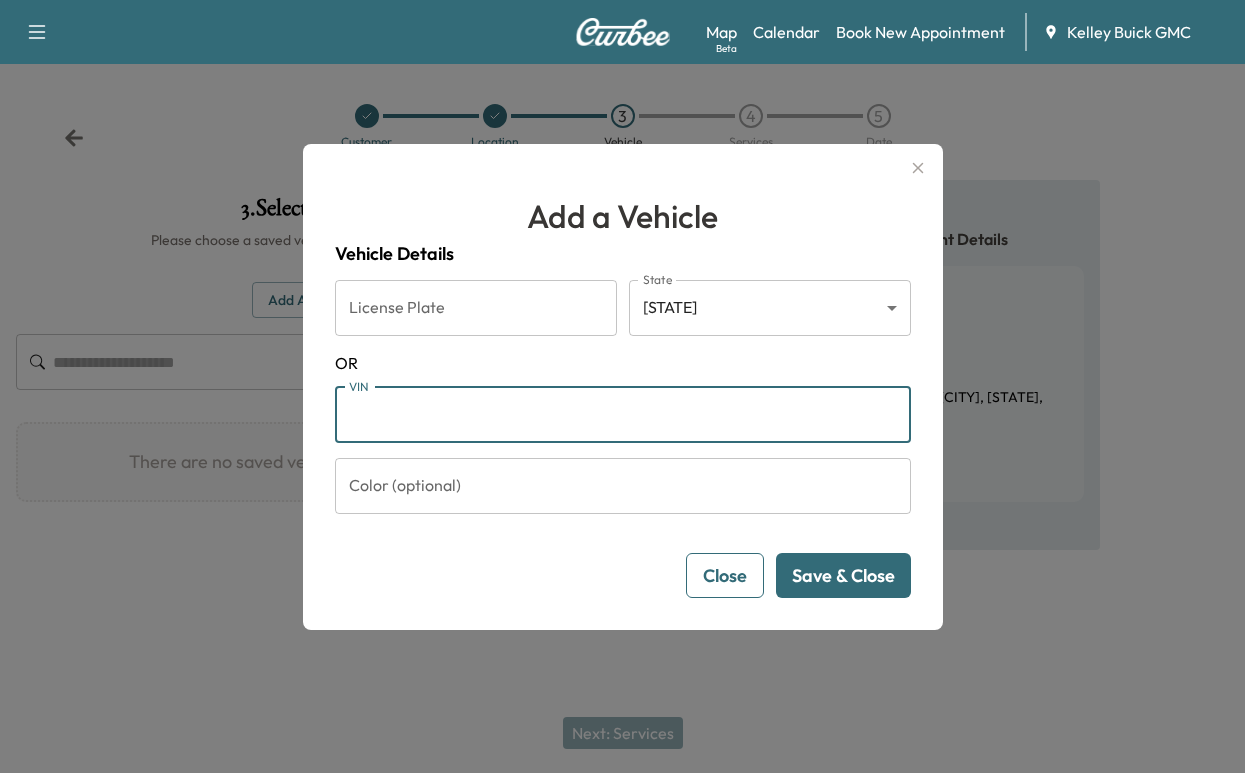 paste on "**********" 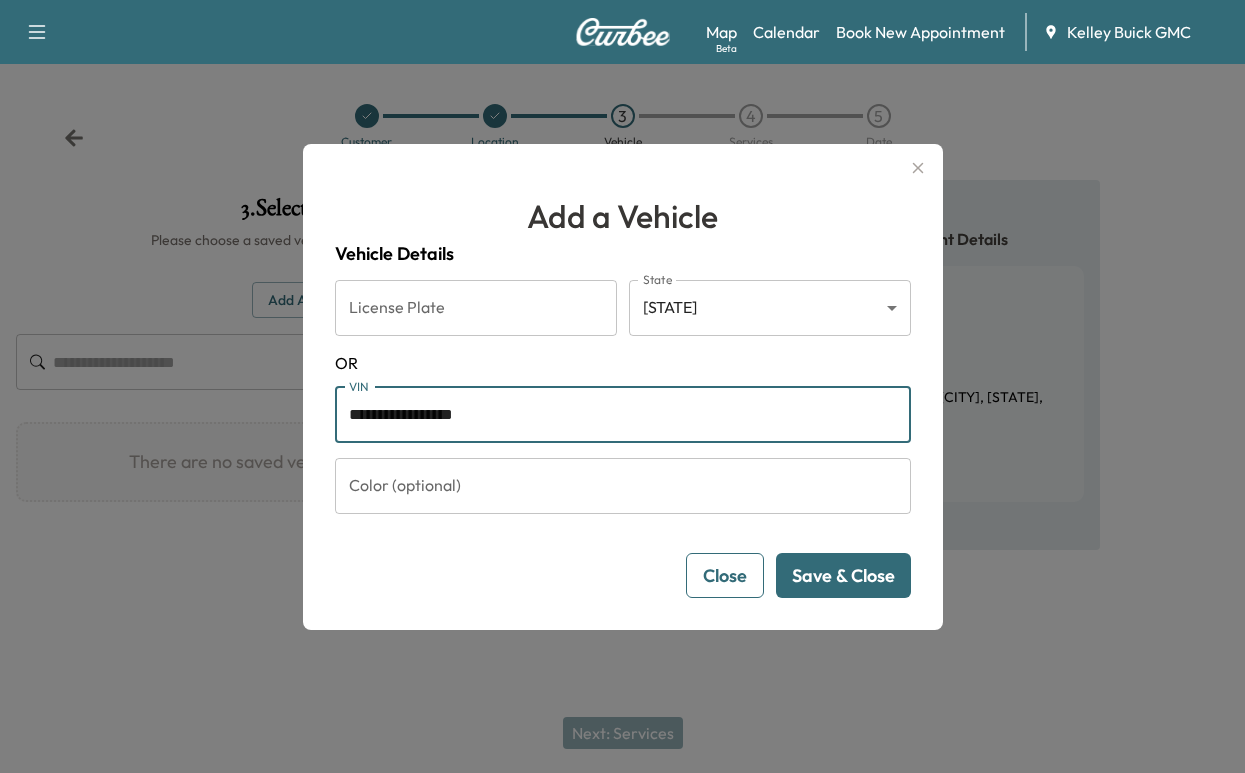 type on "**********" 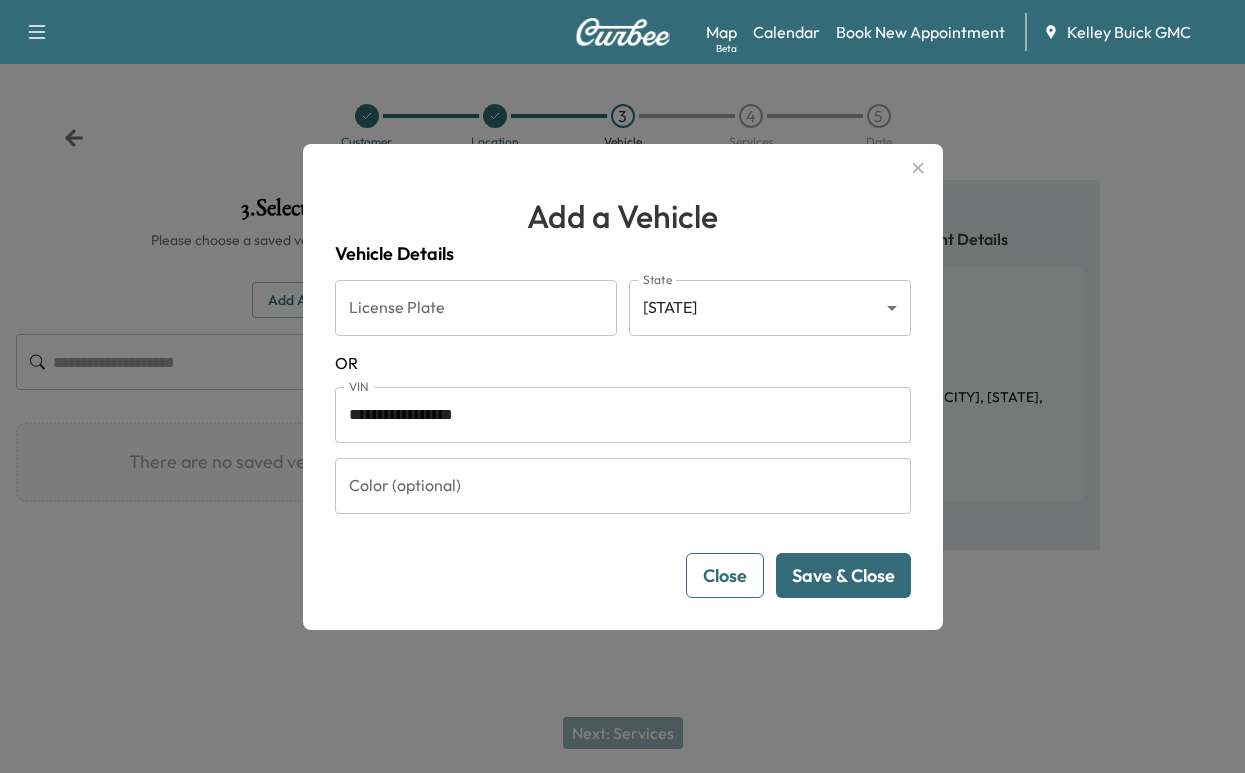 click on "Save & Close" at bounding box center (843, 575) 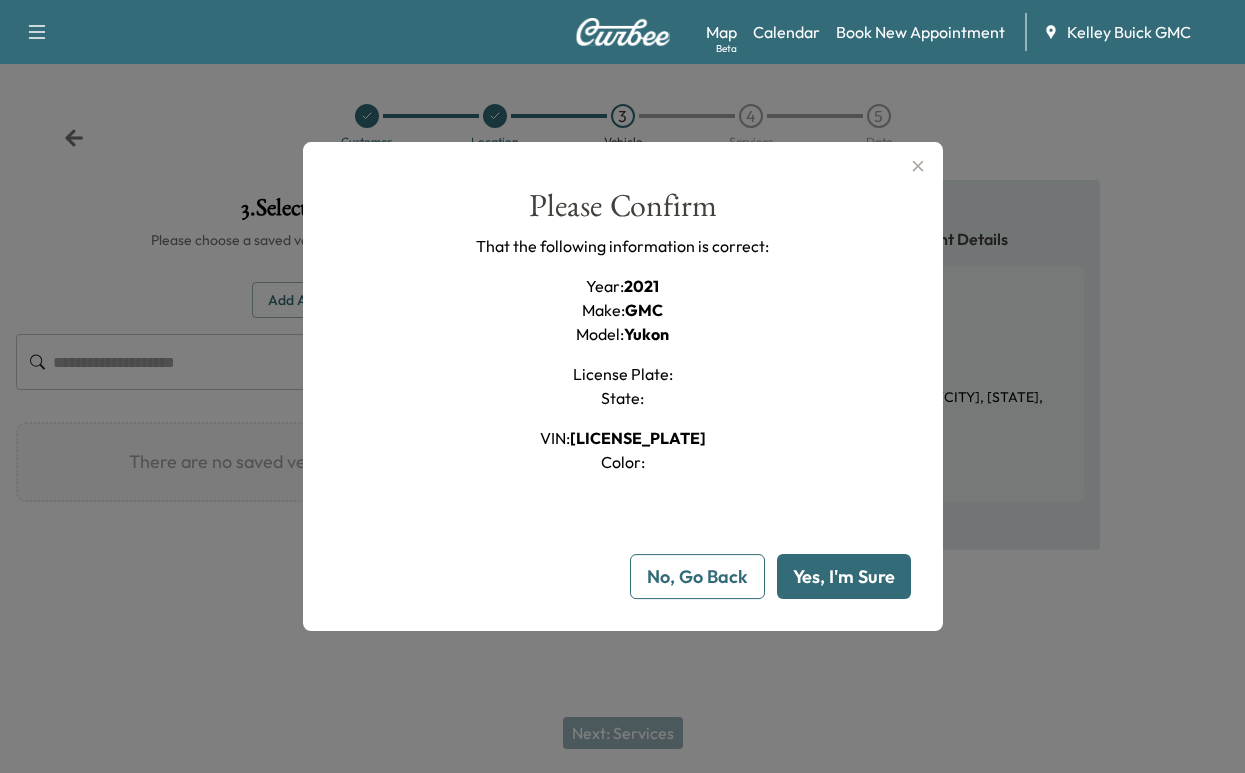 click on "Yes, I'm Sure" at bounding box center (844, 576) 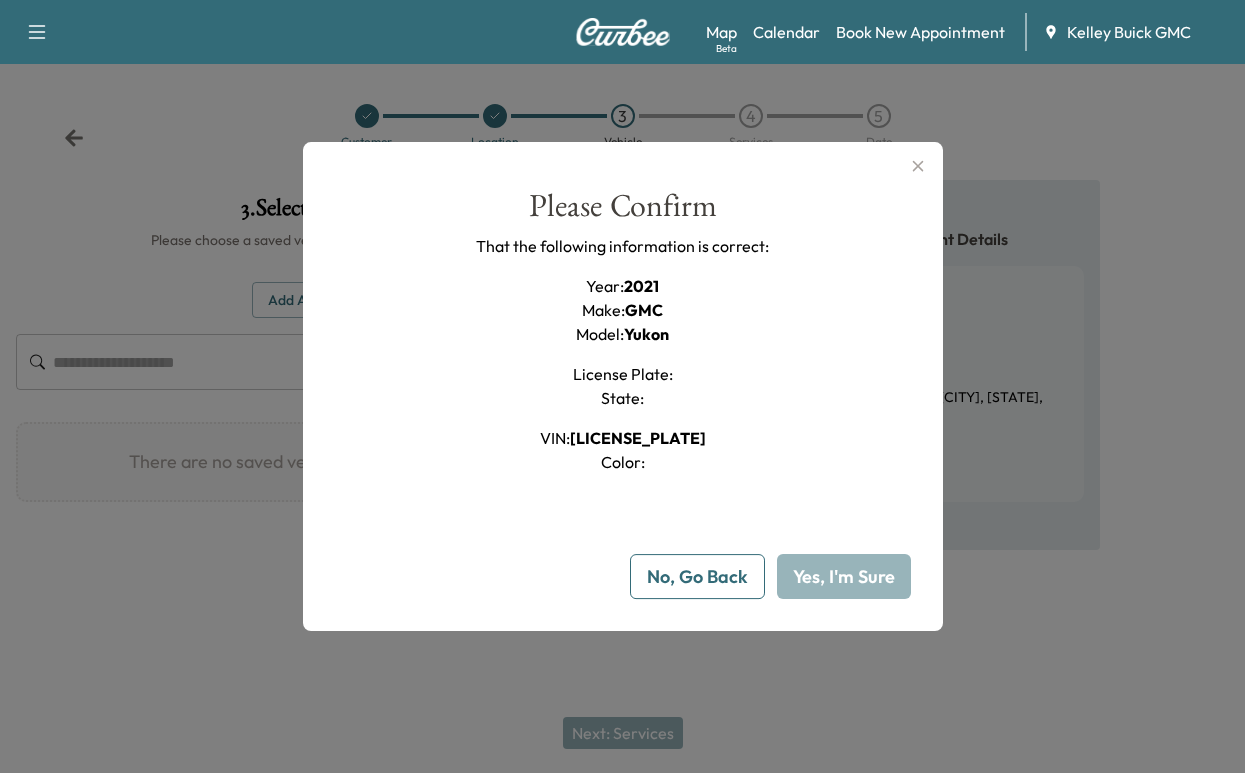 type on "**" 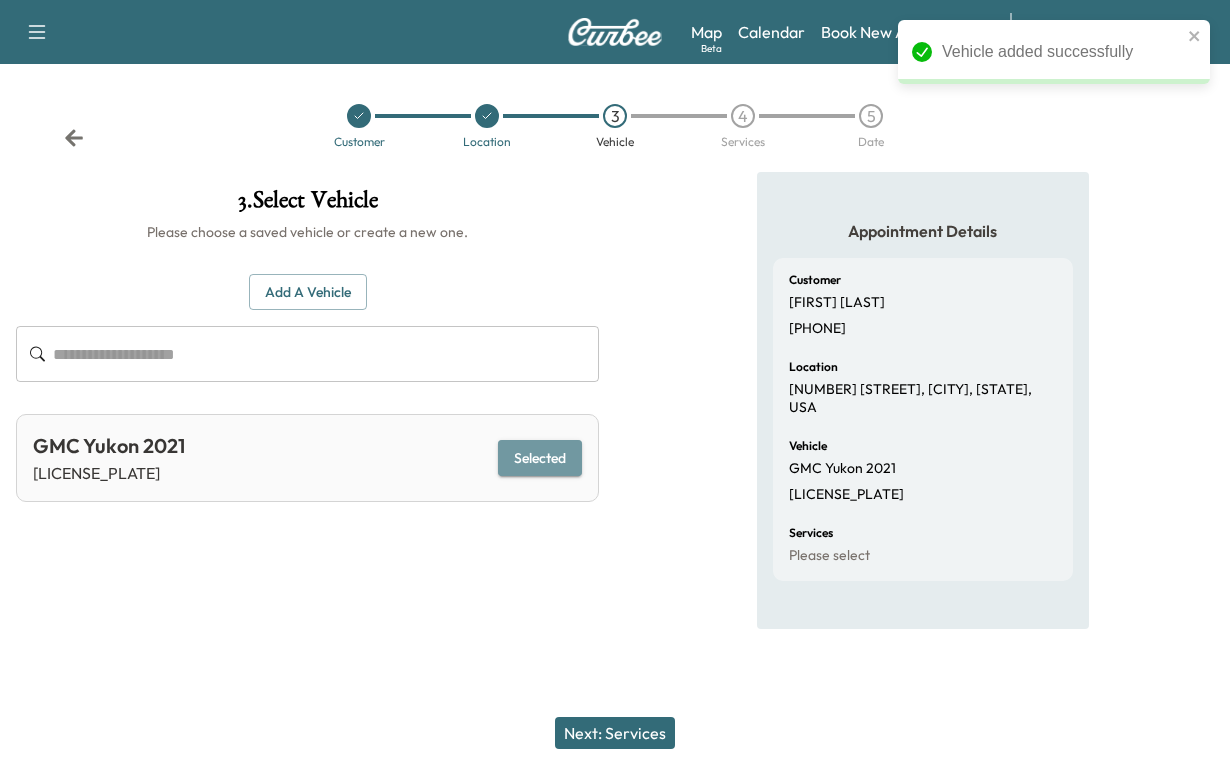 click on "Selected" at bounding box center (540, 458) 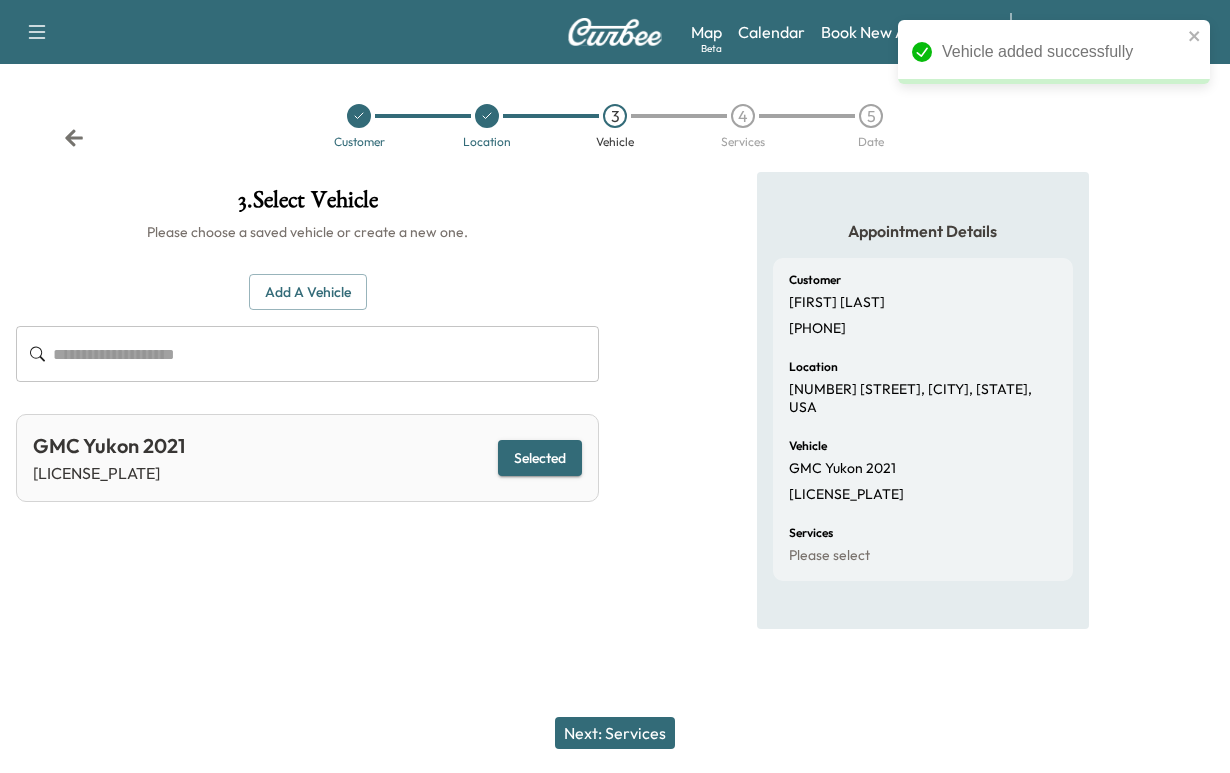 click on "Next: Services" at bounding box center (615, 733) 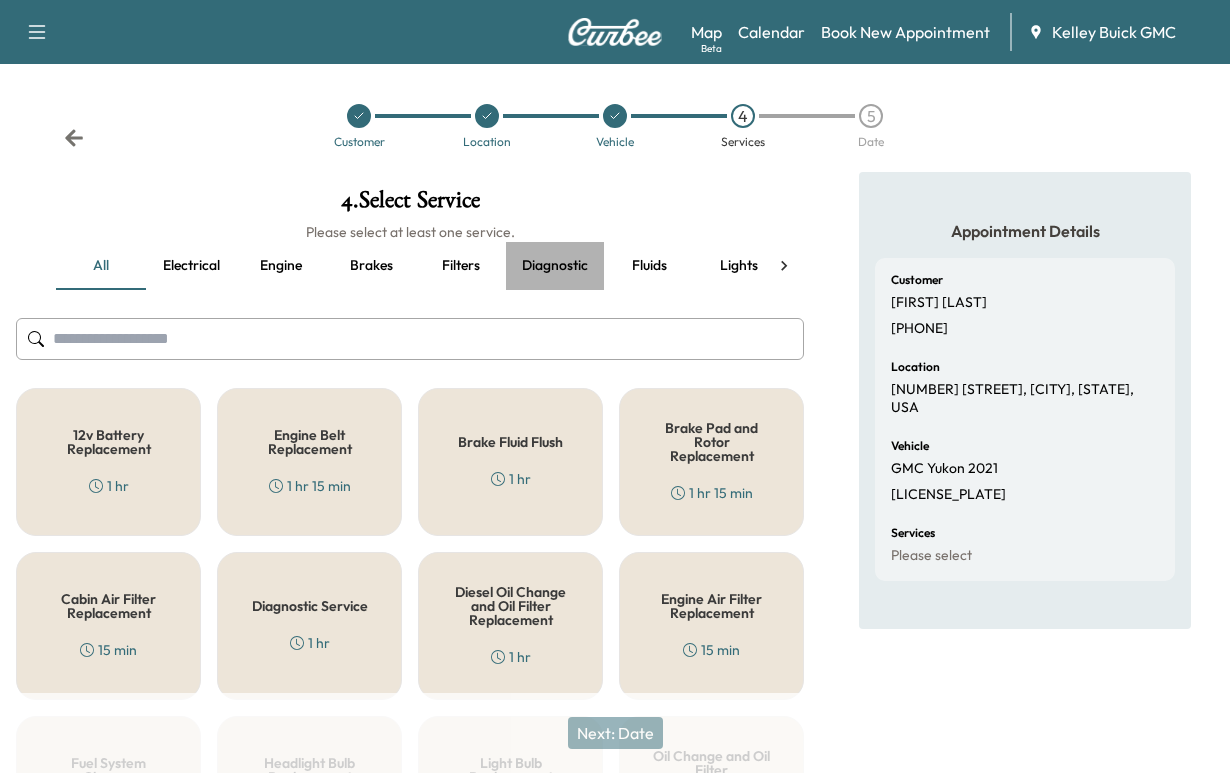 click on "Diagnostic" at bounding box center (555, 266) 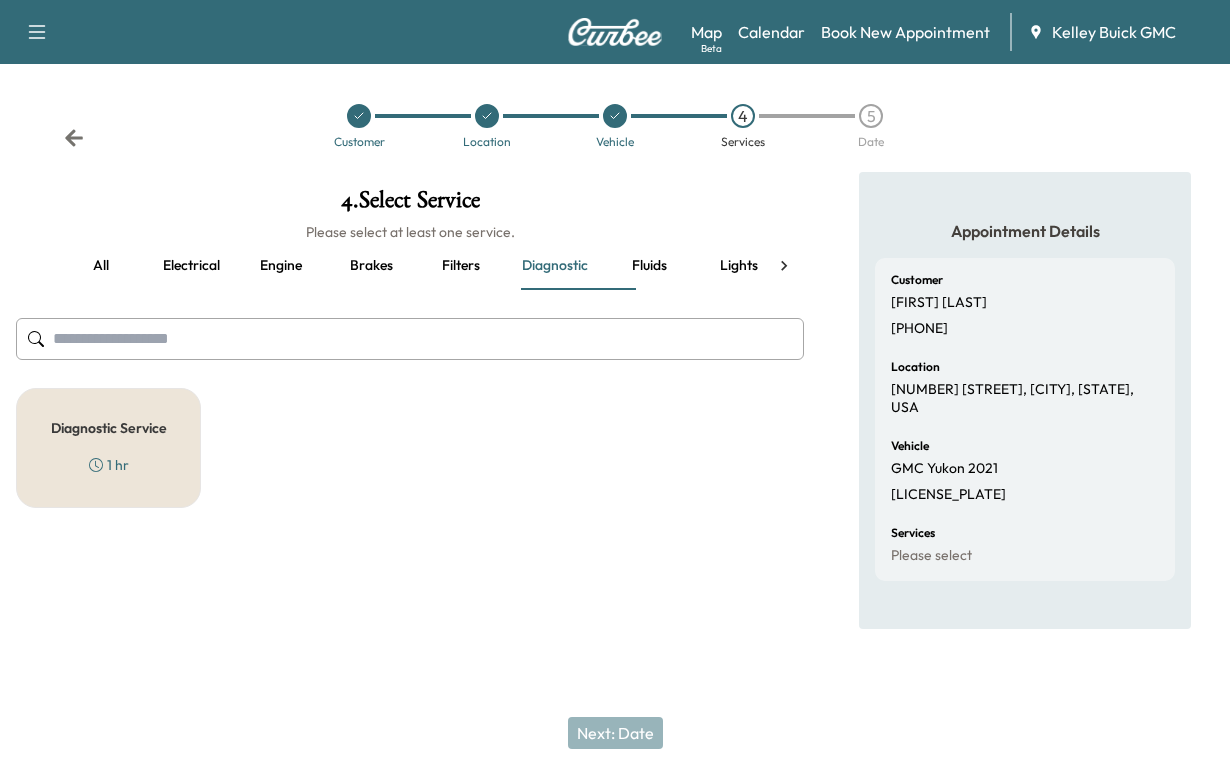click on "Diagnostic Service" at bounding box center (109, 428) 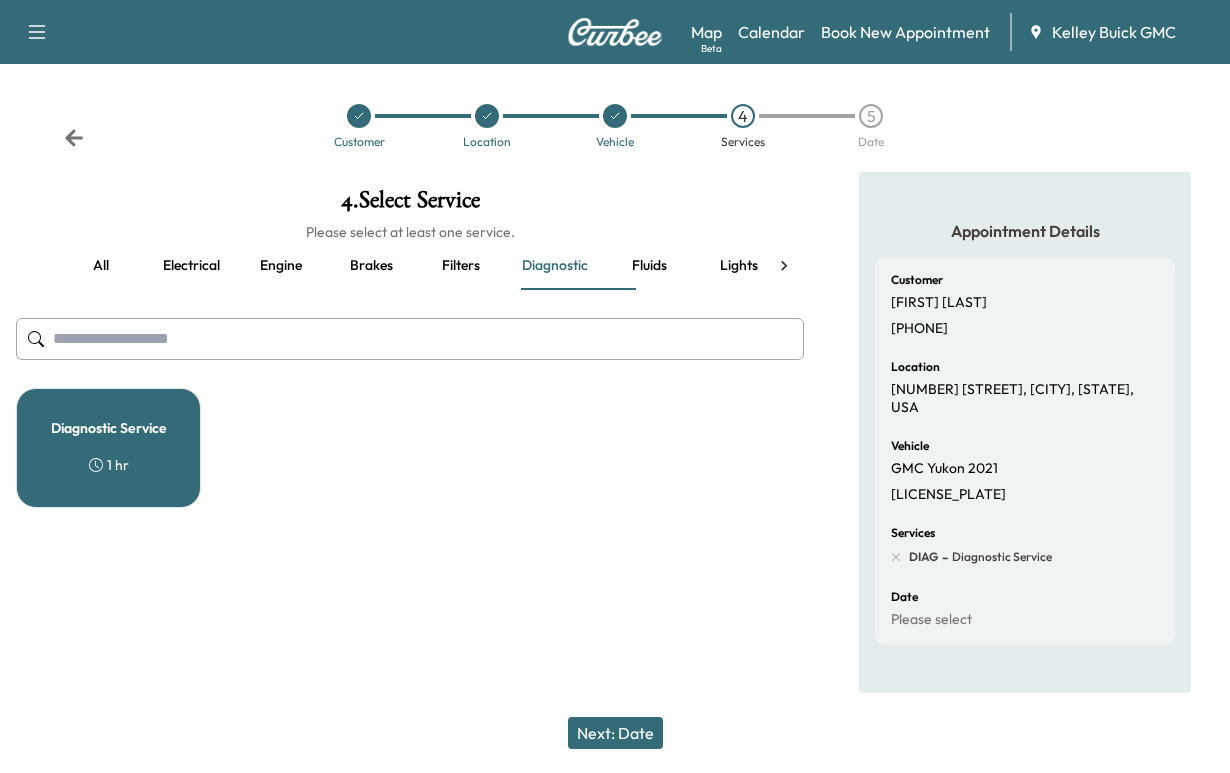 click on "Next: Date" at bounding box center (615, 733) 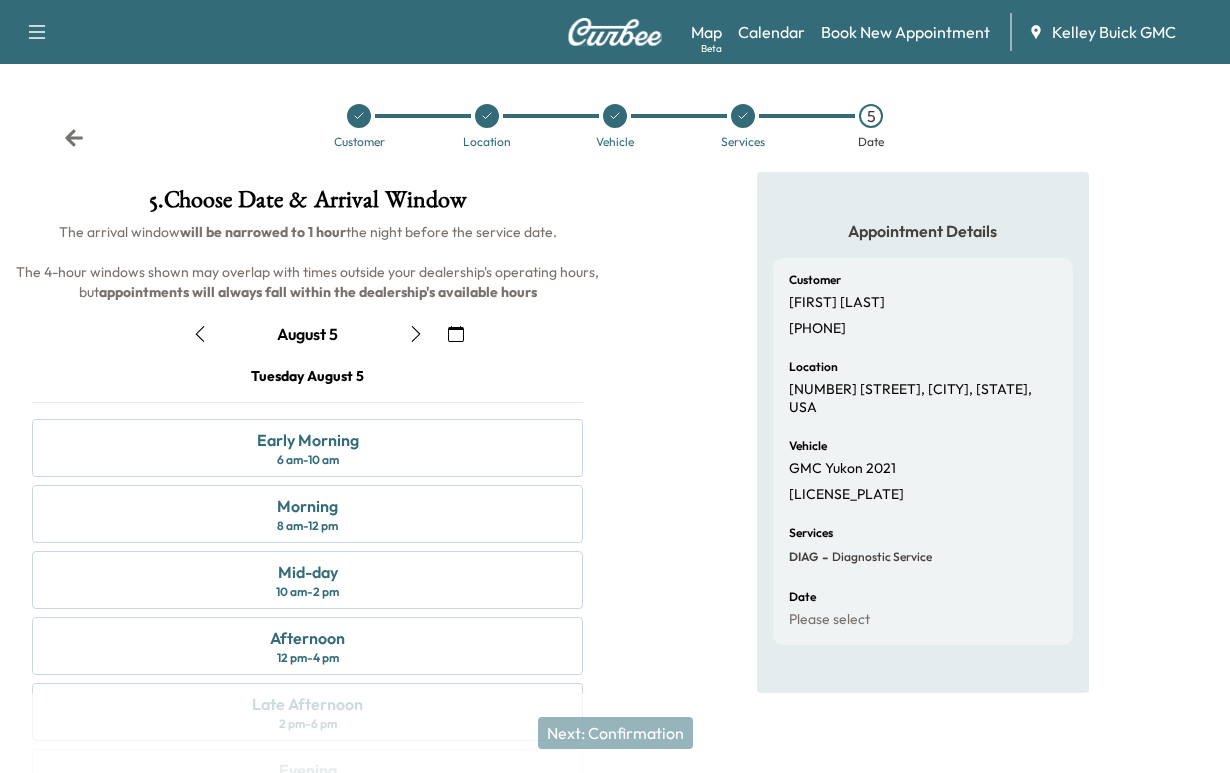 click 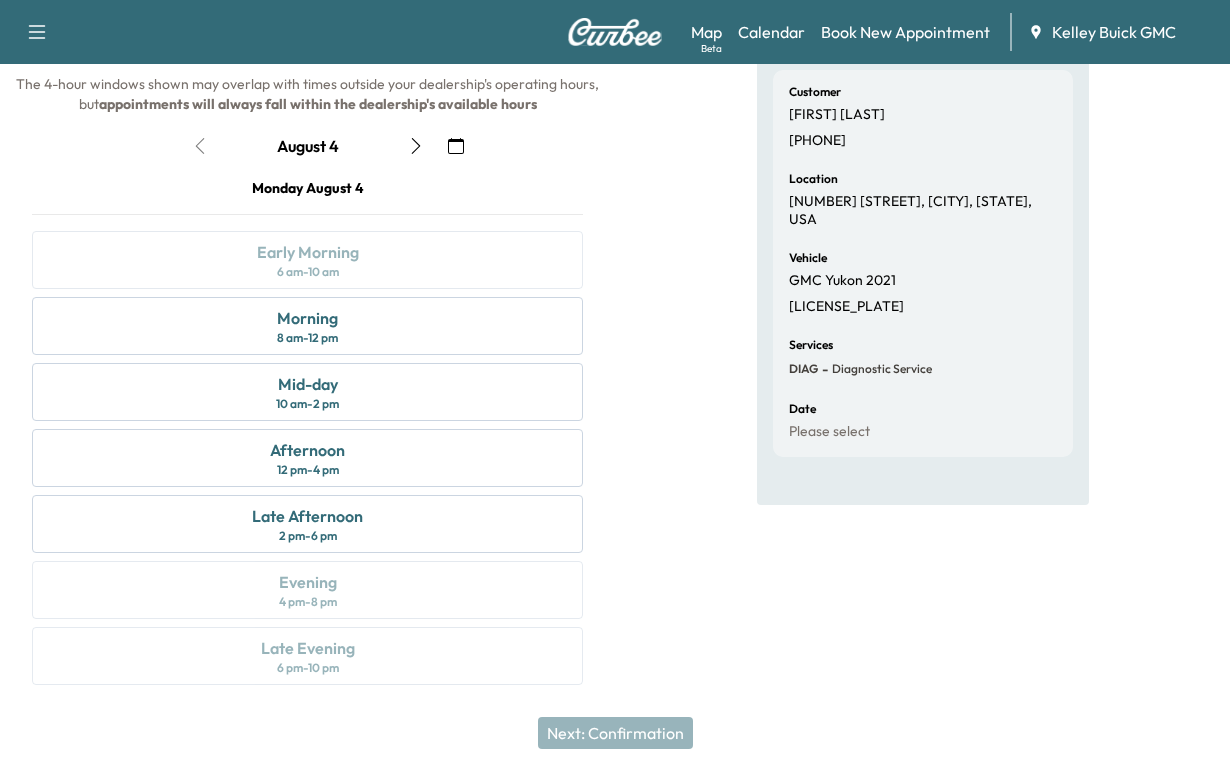 scroll, scrollTop: 367, scrollLeft: 0, axis: vertical 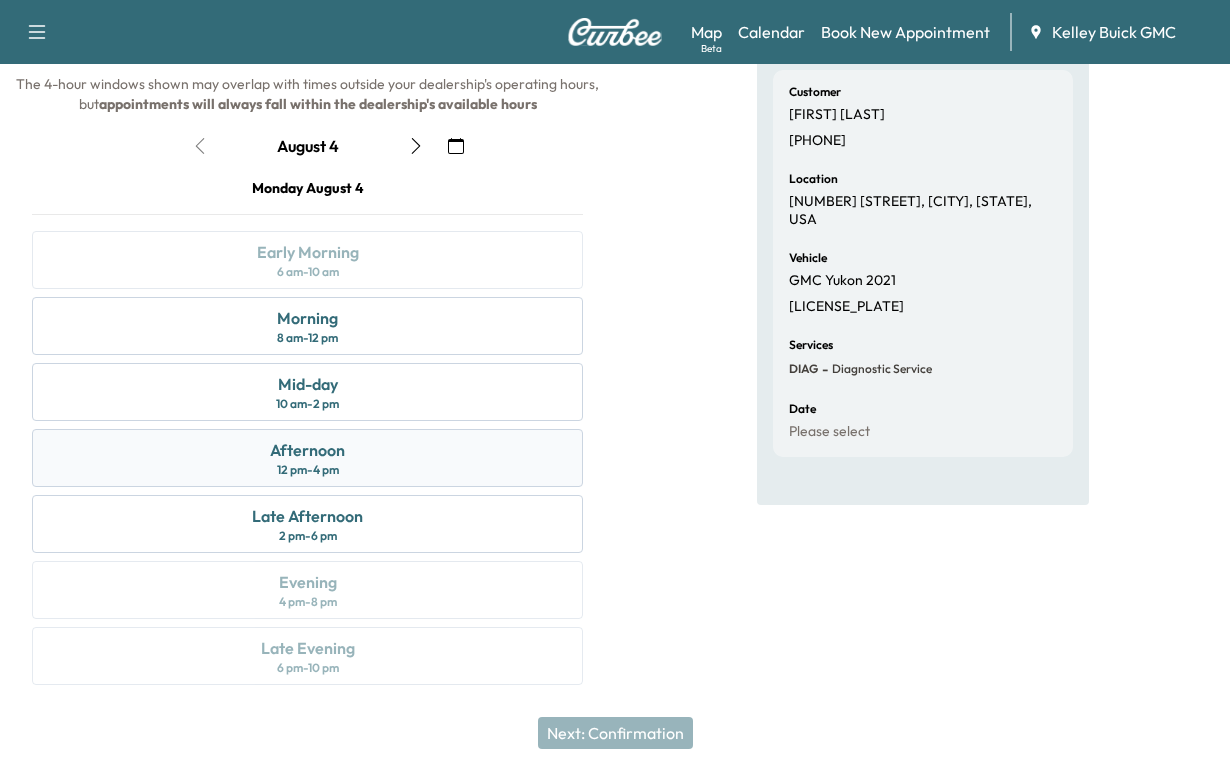 click on "Afternoon" at bounding box center [307, 450] 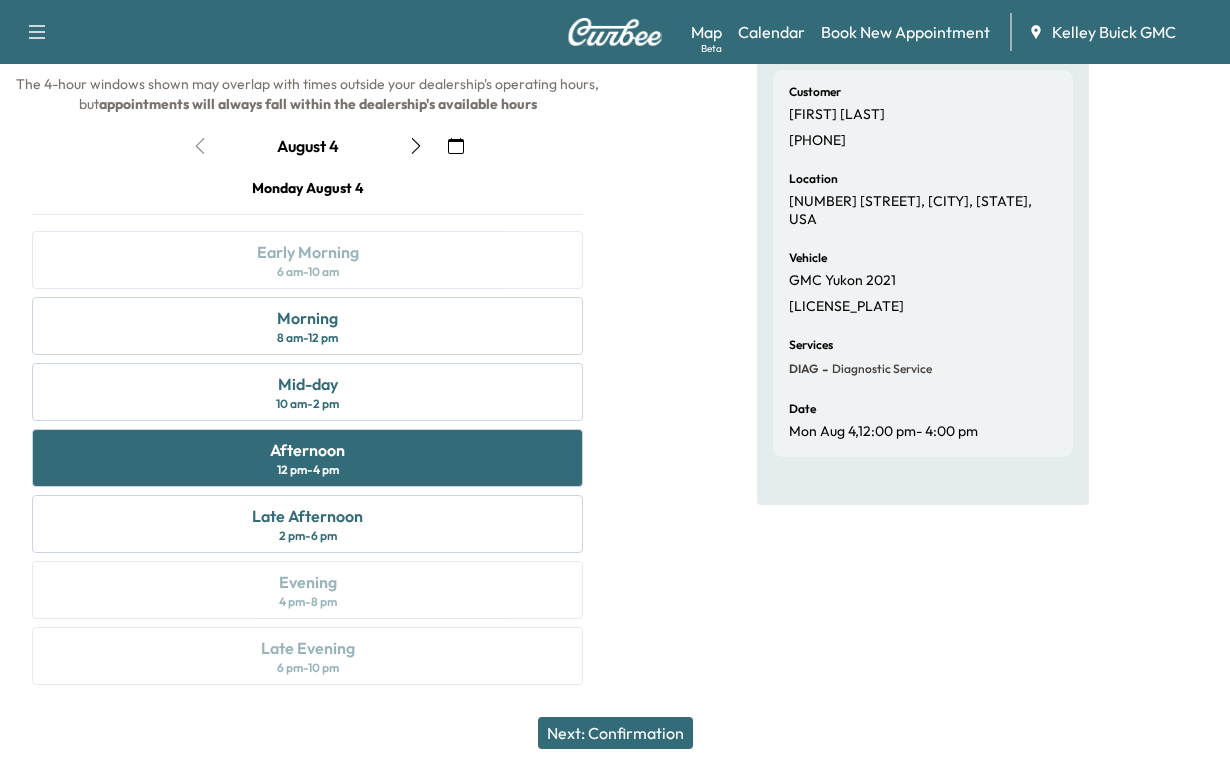 click on "Next: Confirmation" at bounding box center (615, 733) 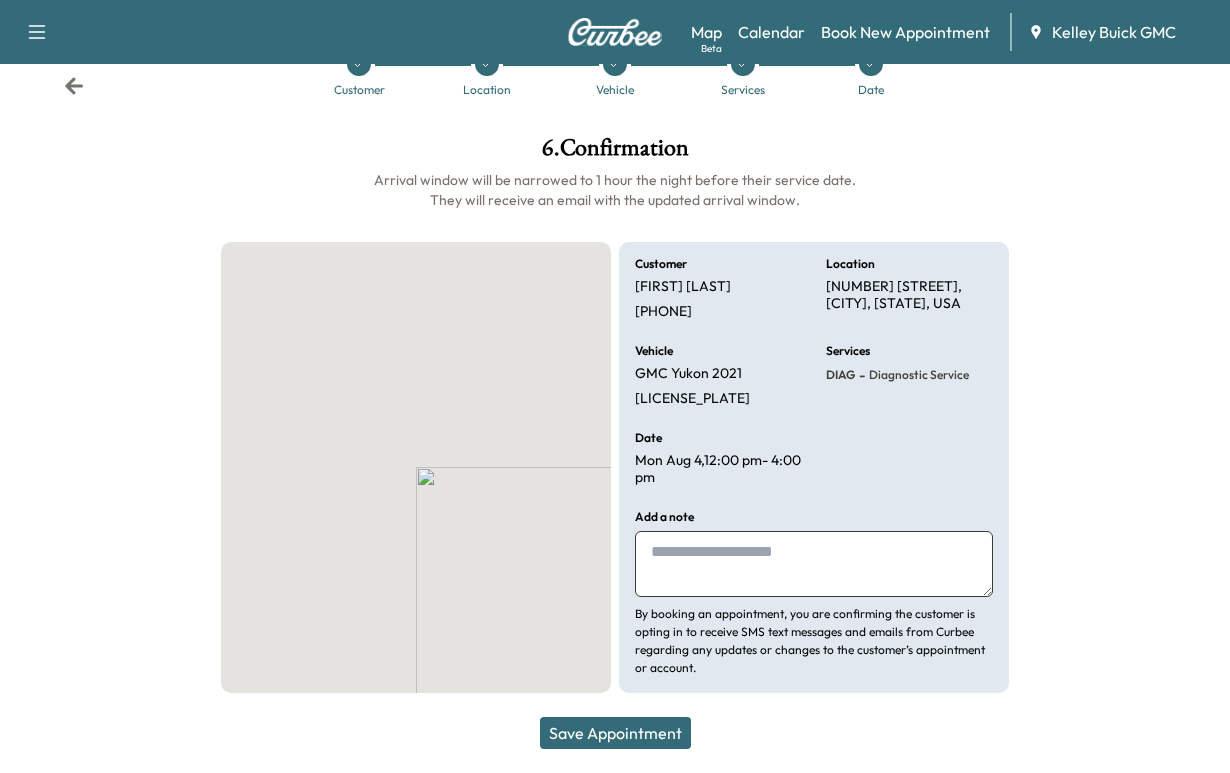 scroll, scrollTop: 233, scrollLeft: 0, axis: vertical 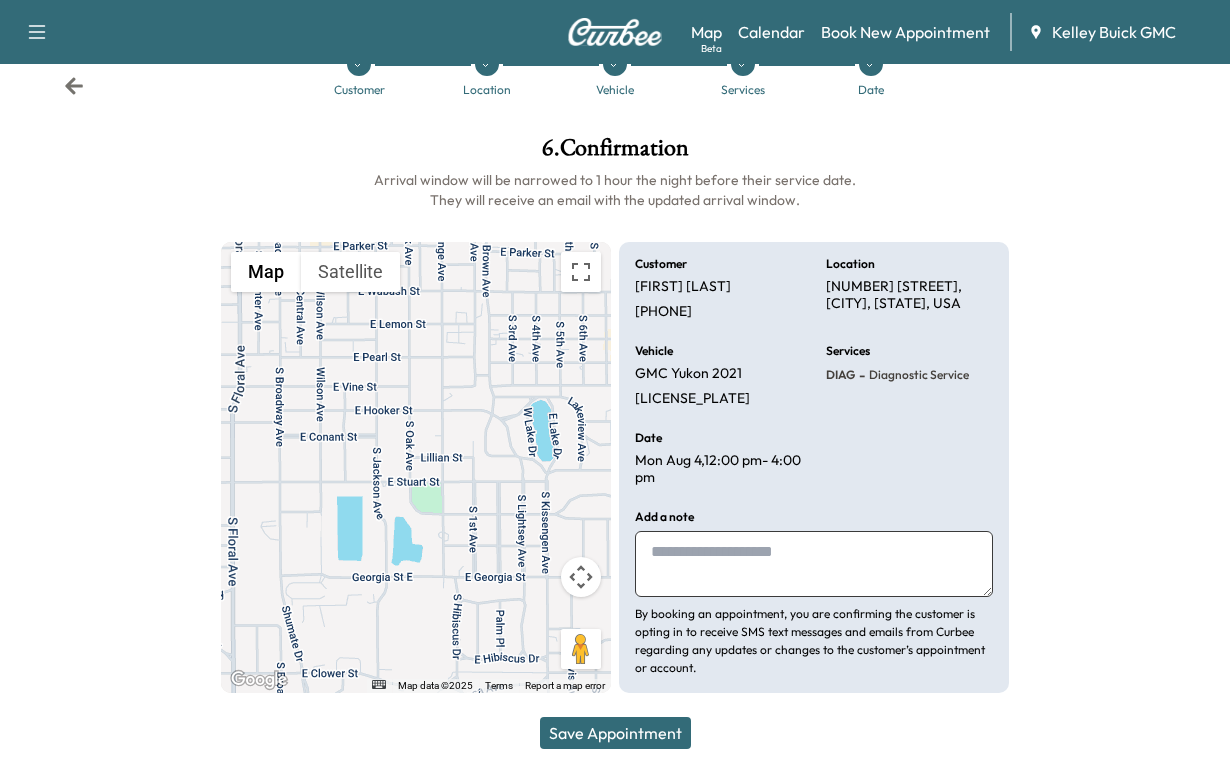 click on "Save Appointment" at bounding box center [615, 733] 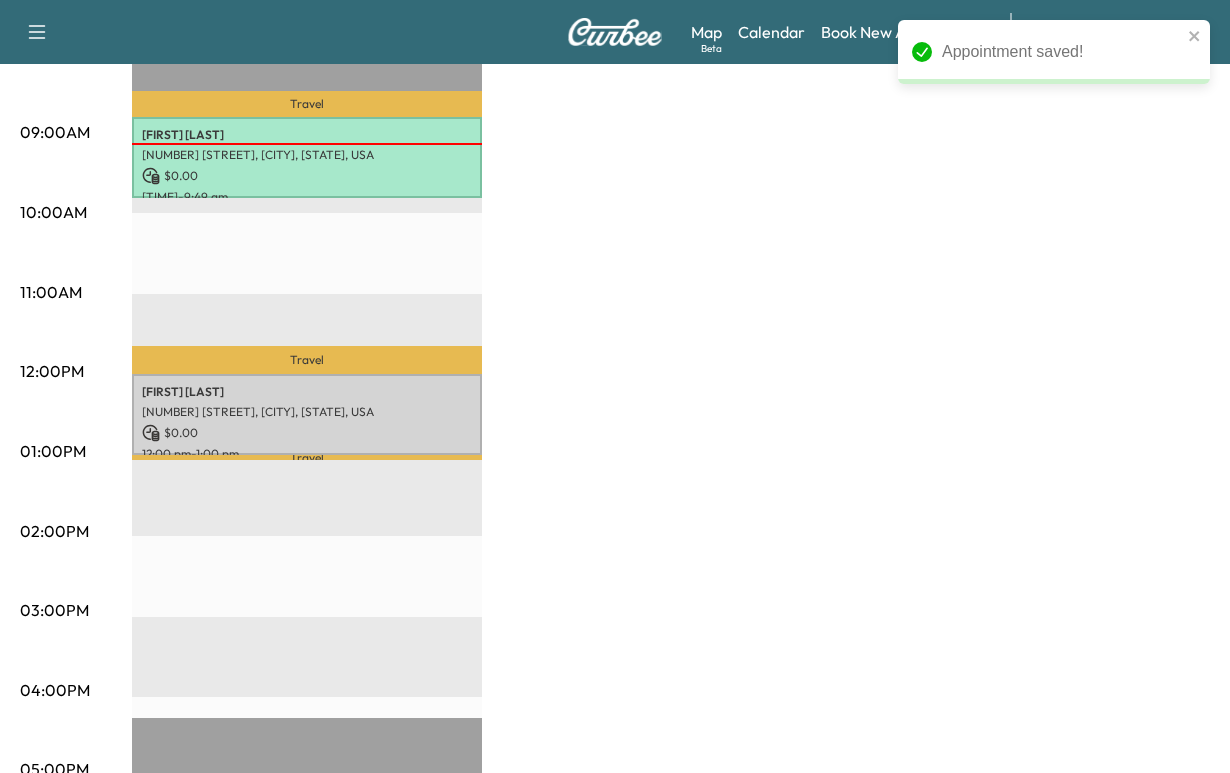 scroll, scrollTop: 633, scrollLeft: 0, axis: vertical 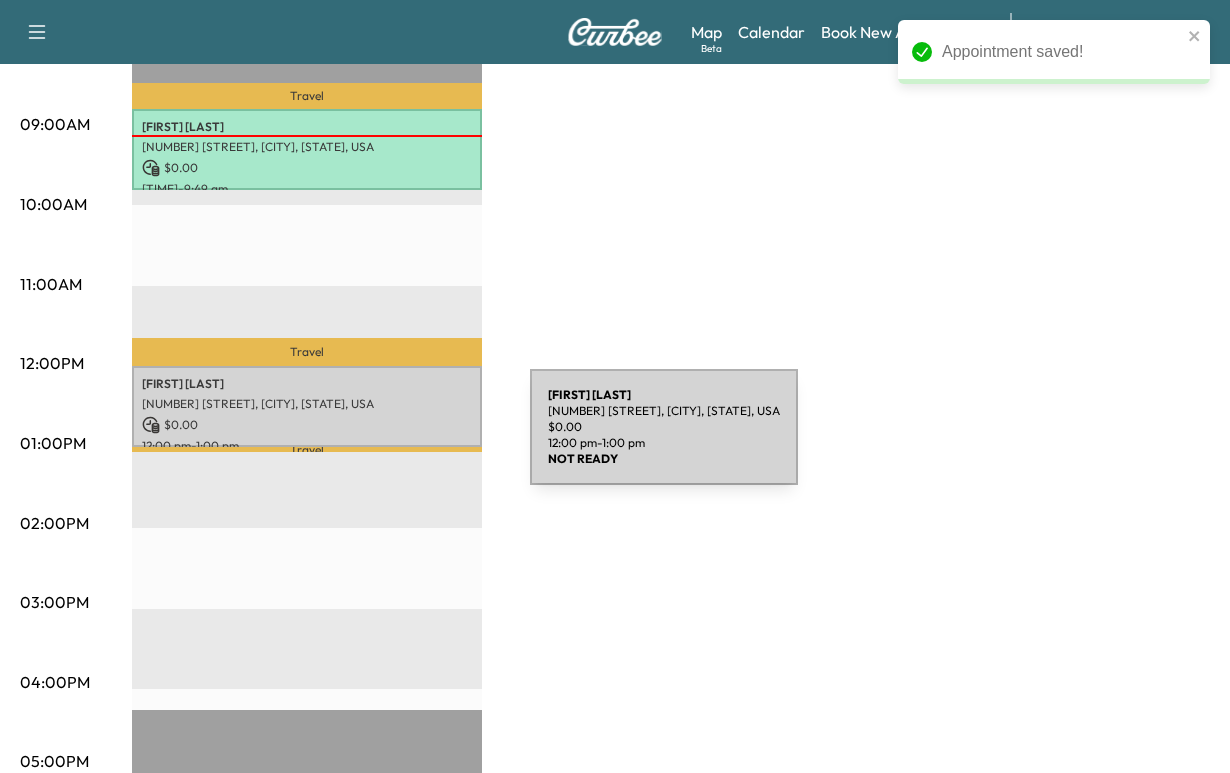 click on "[FIRST]   [LAST]" at bounding box center (307, 384) 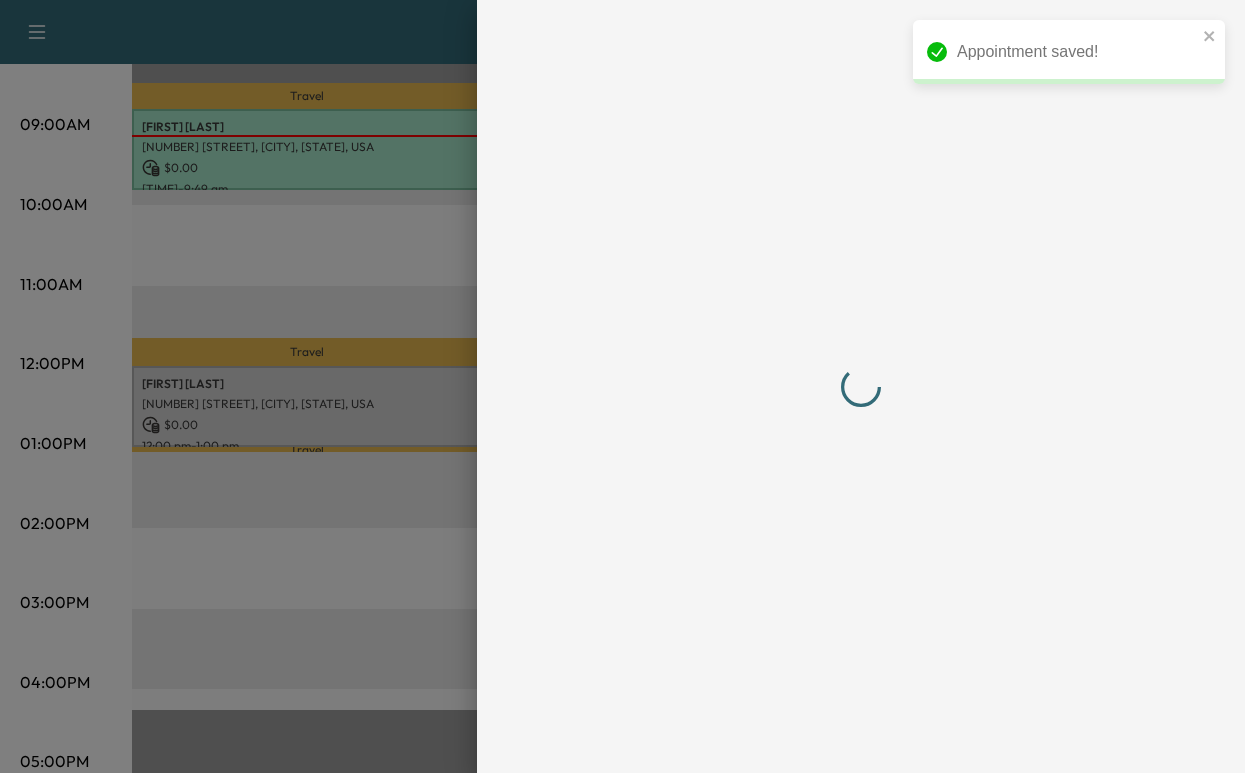click at bounding box center (622, 386) 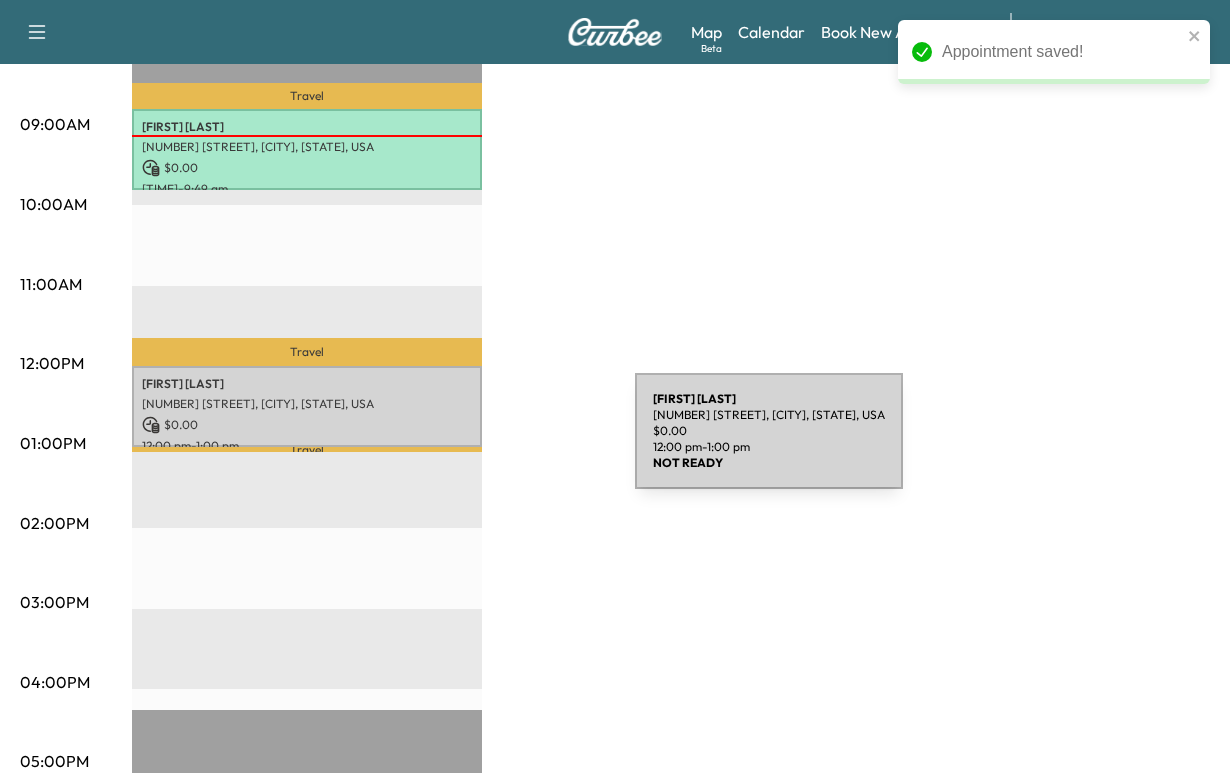 click on "[FIRST]   [LAST]" at bounding box center [307, 384] 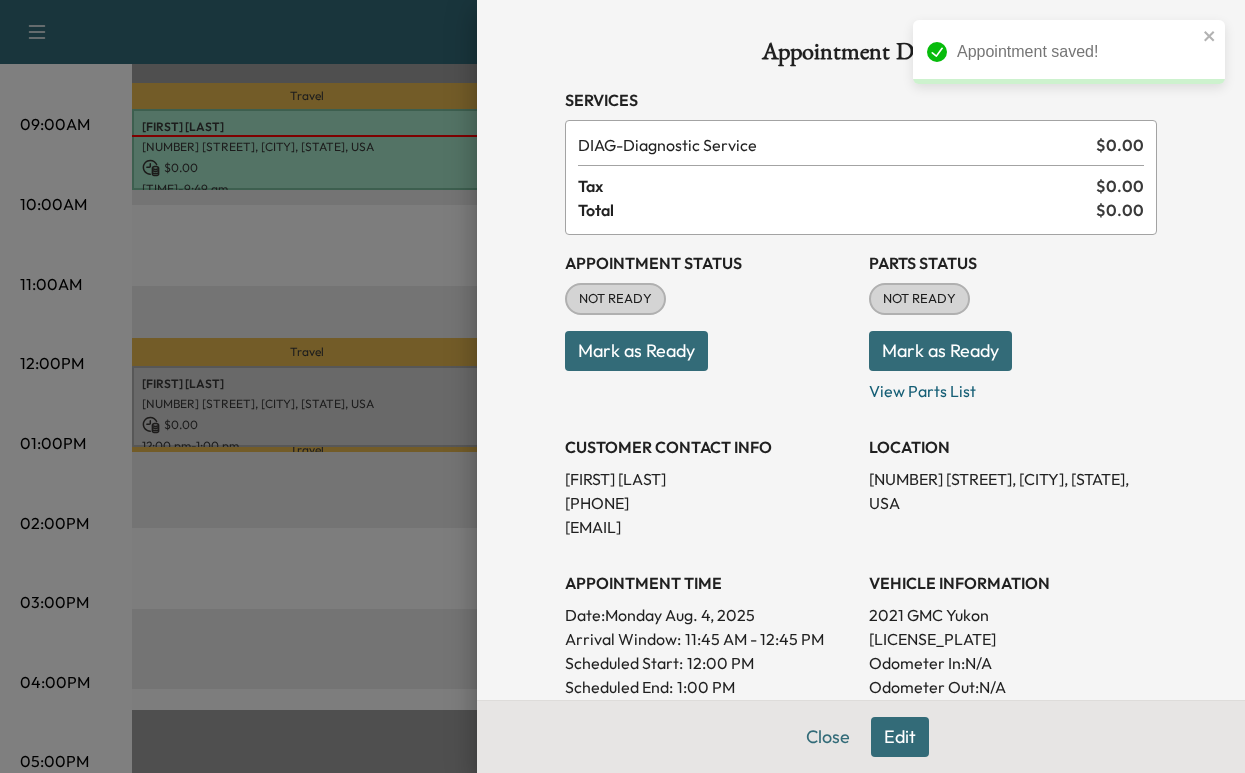 click on "Mark as Ready" at bounding box center (636, 351) 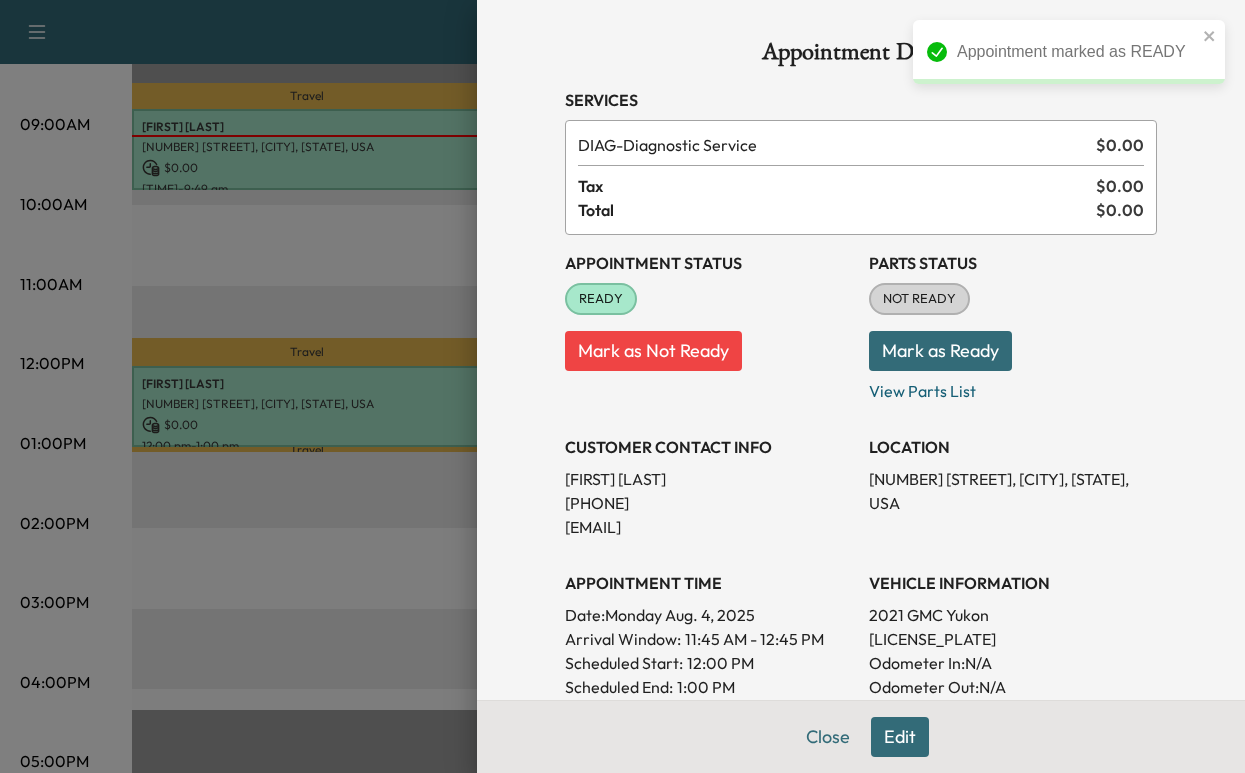 click on "Mark as Ready" at bounding box center [940, 351] 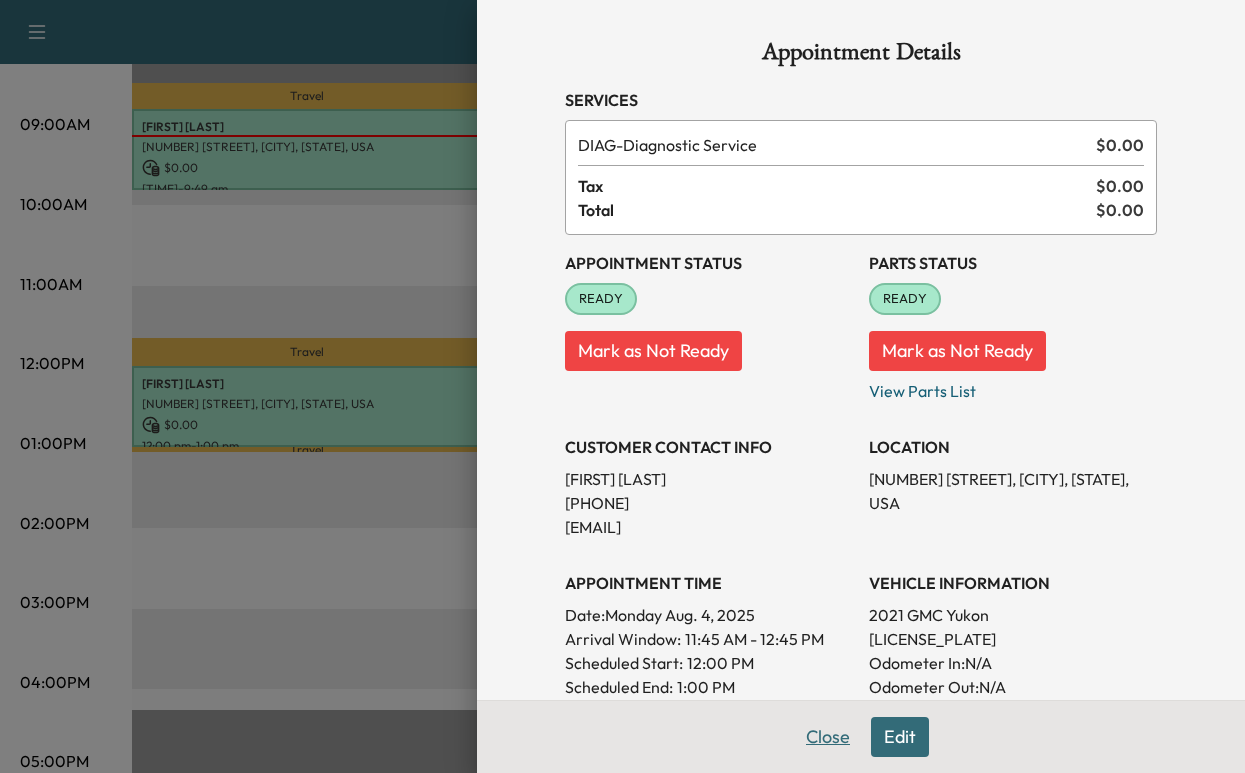 click on "Close" at bounding box center [828, 737] 